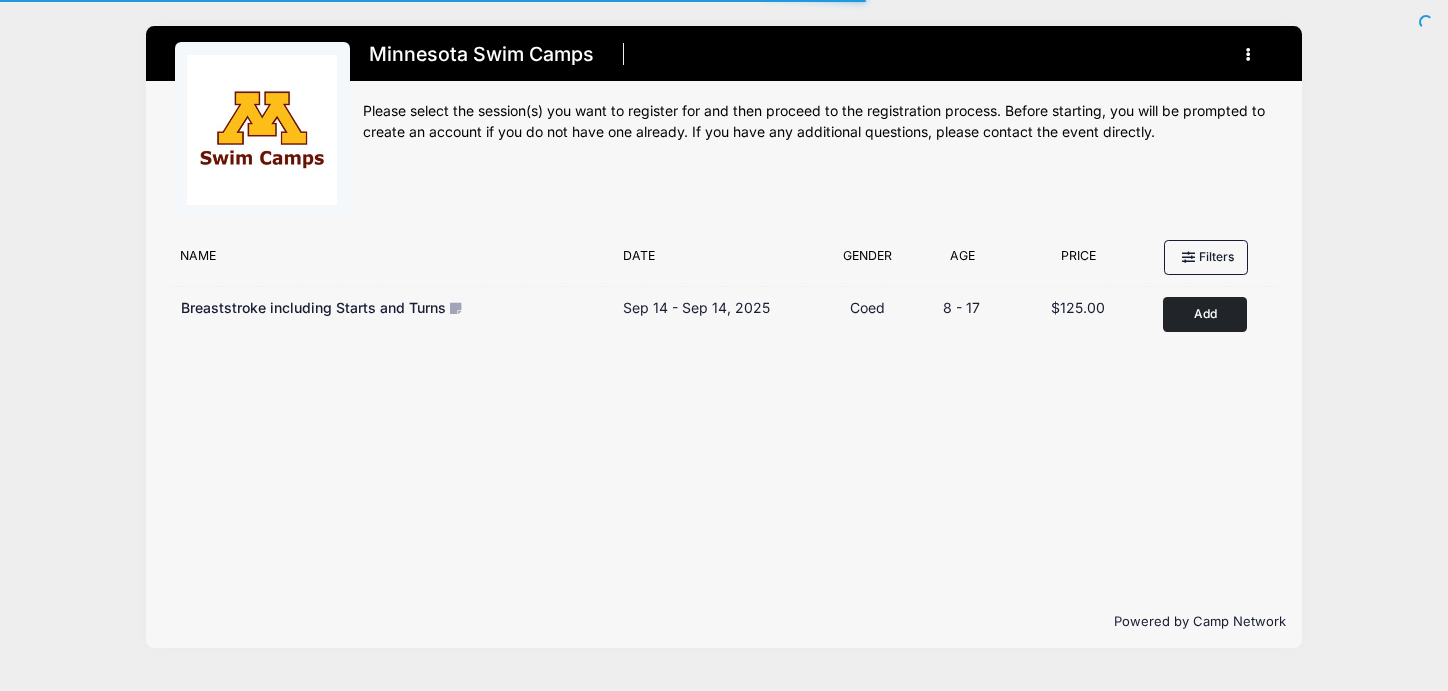 scroll, scrollTop: 0, scrollLeft: 0, axis: both 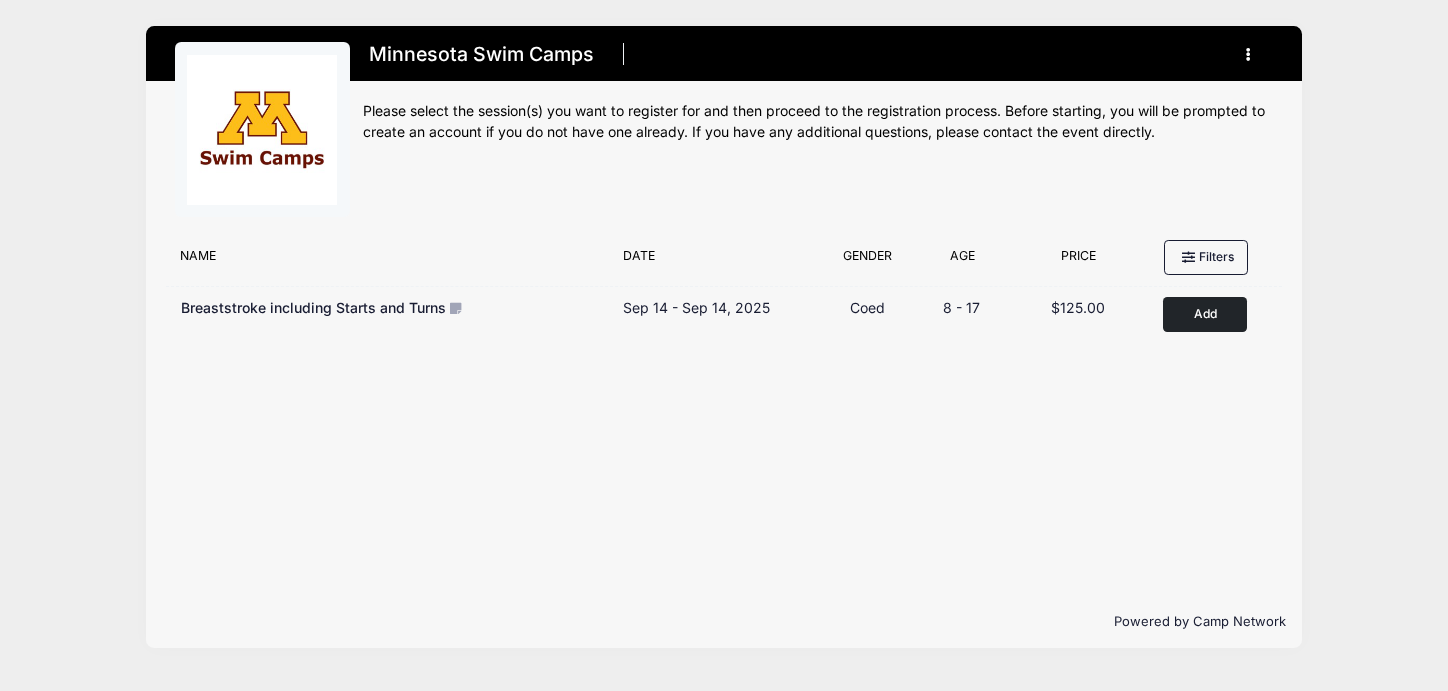 click at bounding box center [1251, 55] 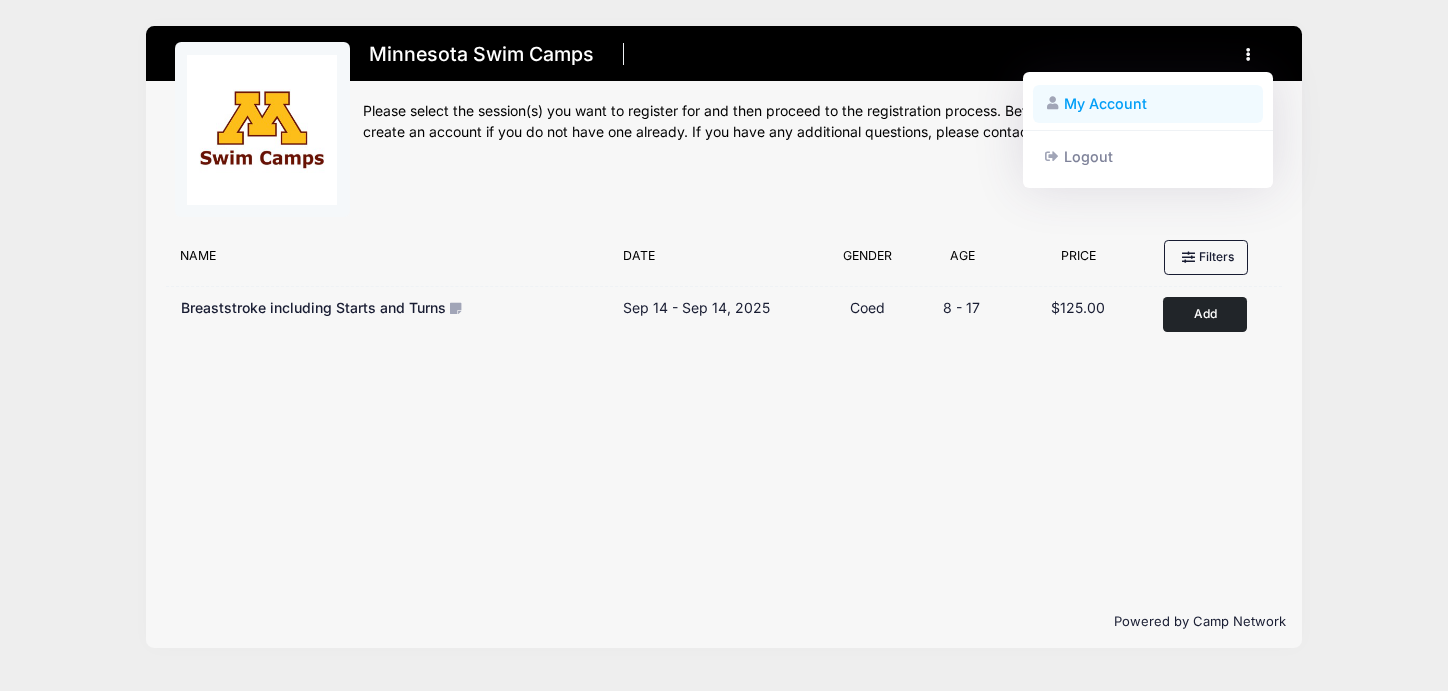 click on "My Account" at bounding box center [1148, 104] 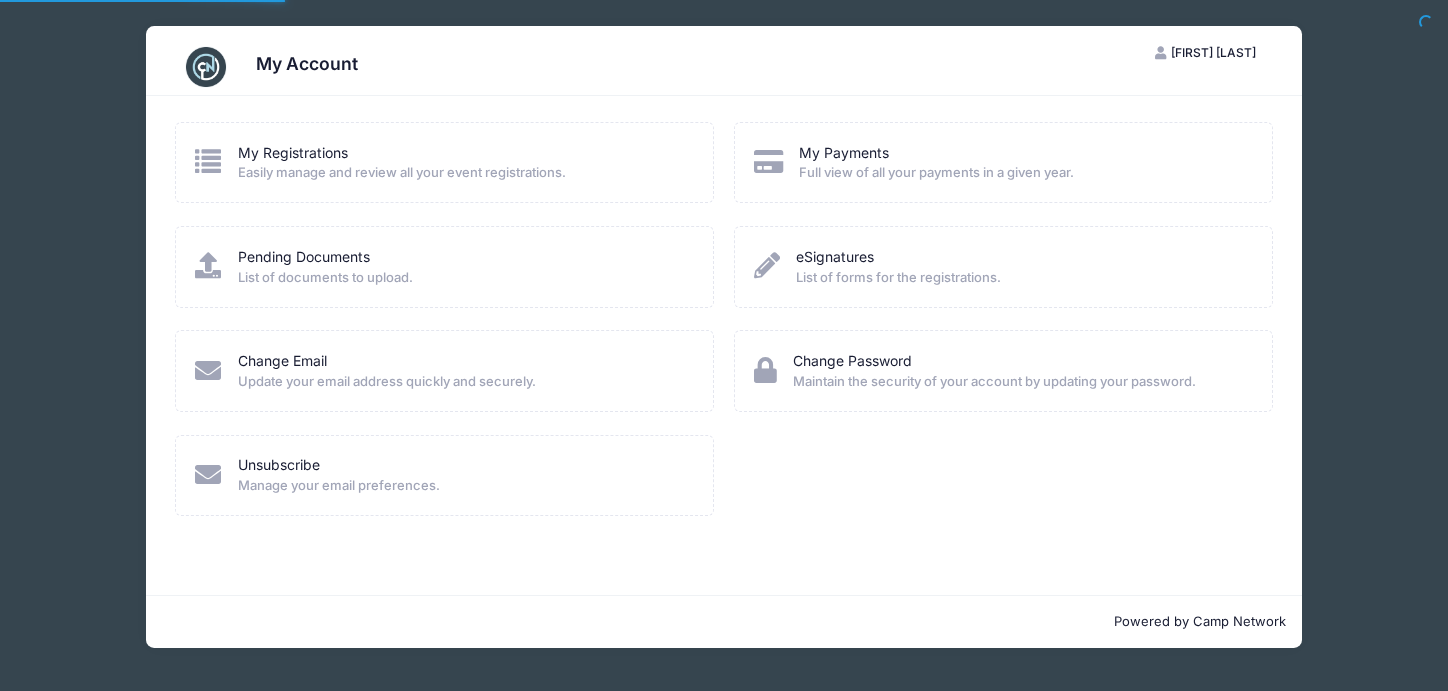 scroll, scrollTop: 0, scrollLeft: 0, axis: both 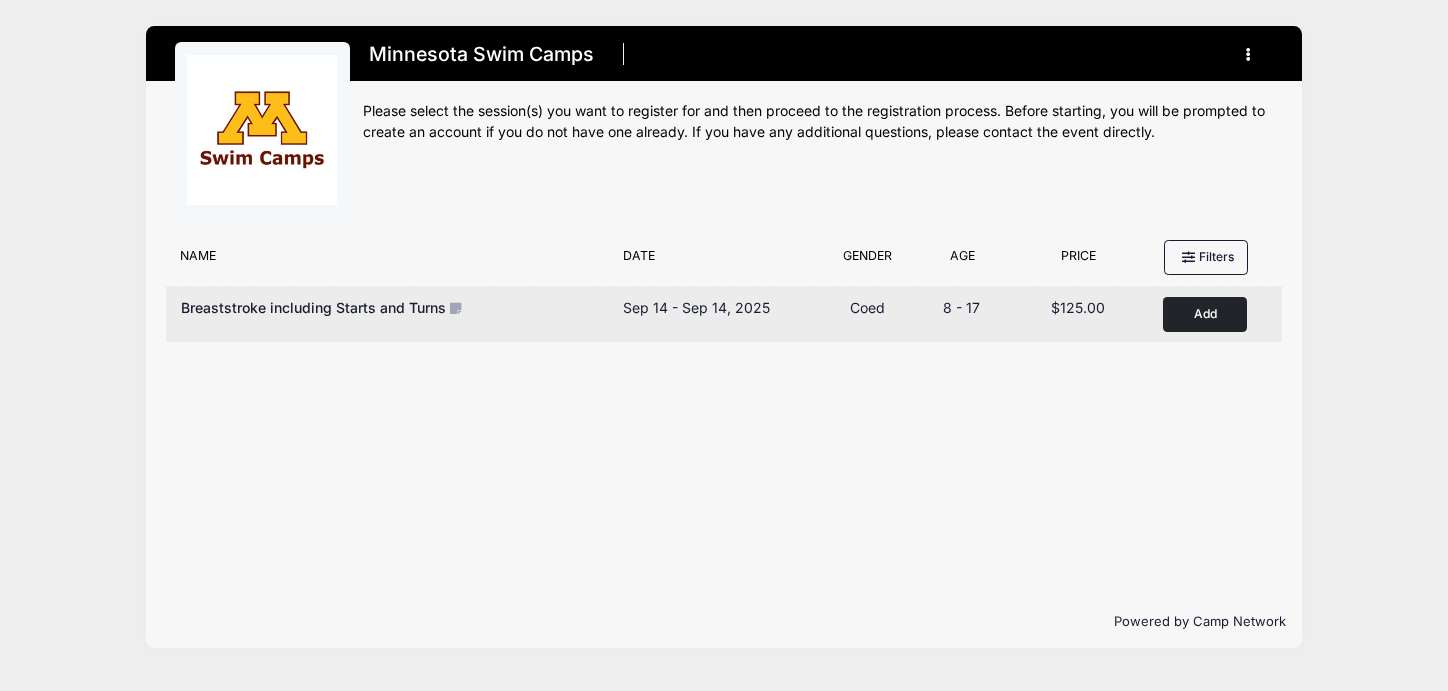 click on "Add  to Cart" at bounding box center [1205, 314] 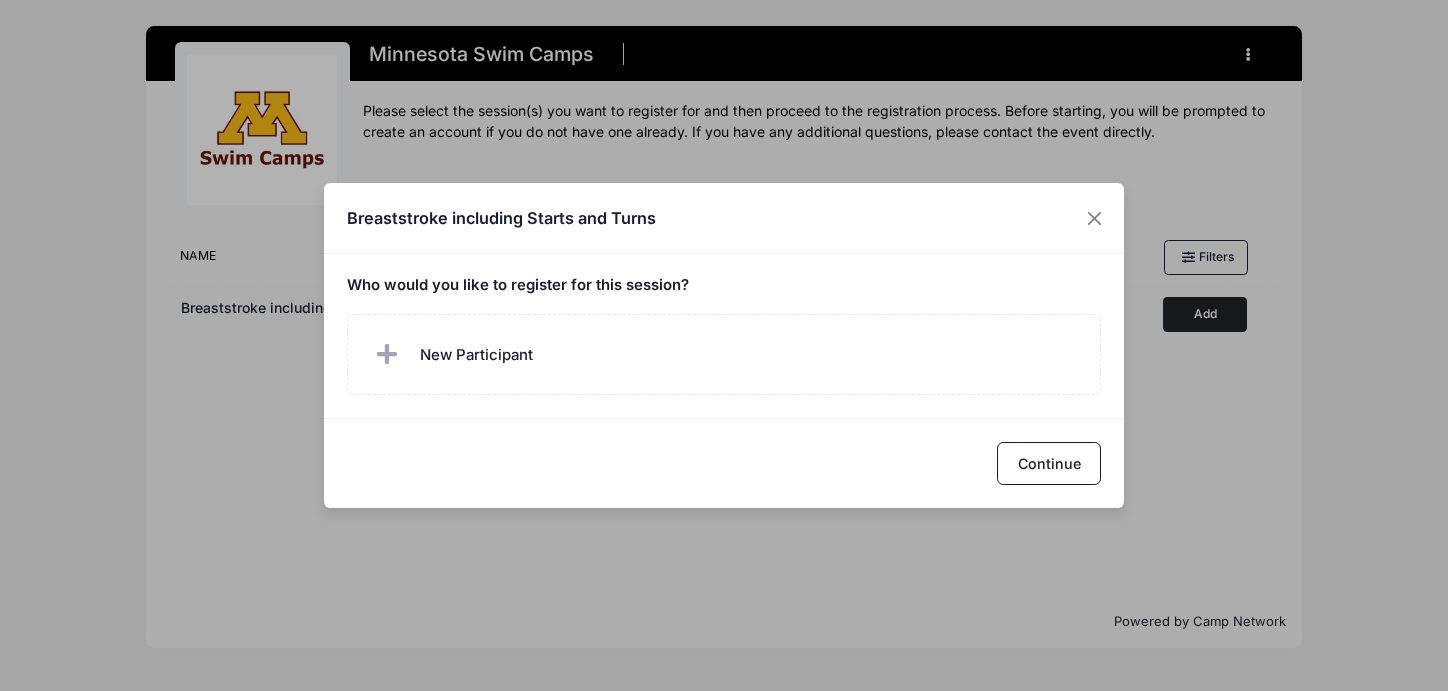 click on "Who would you like to register for this session?" at bounding box center (724, 286) 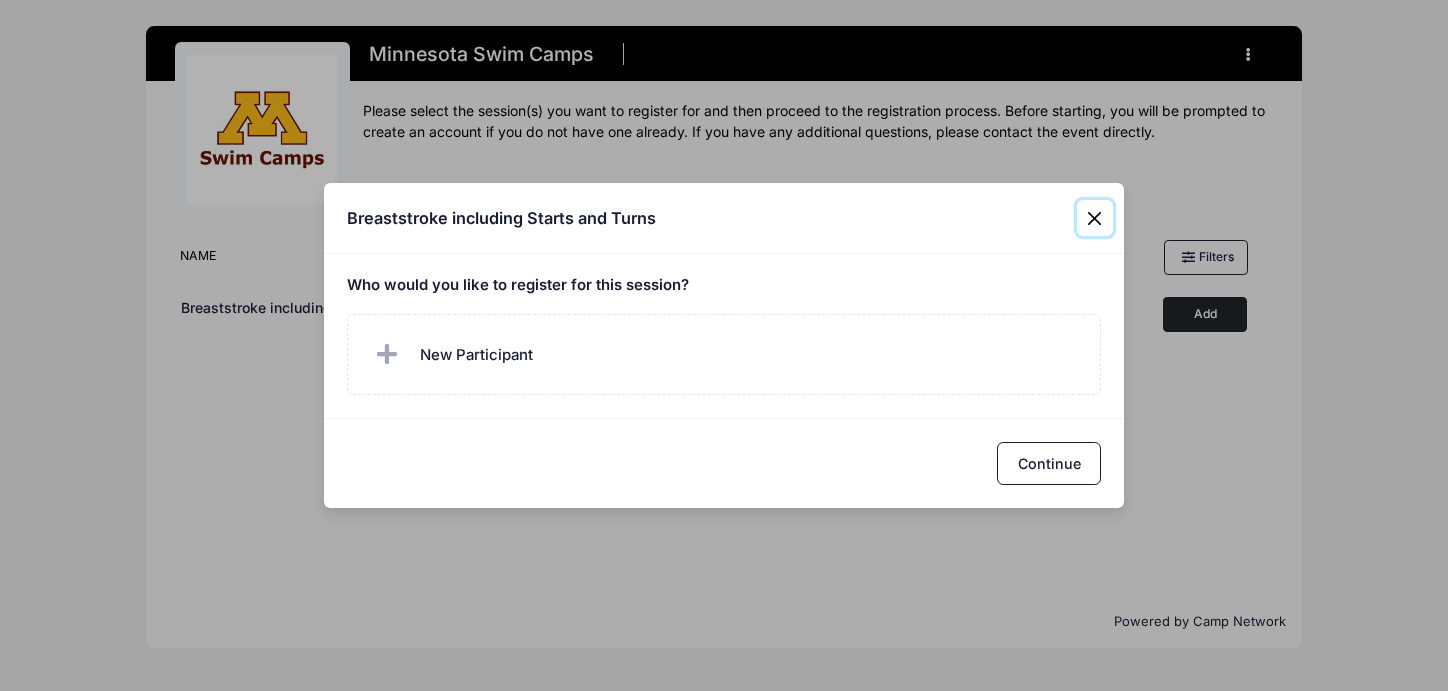 click at bounding box center [1095, 218] 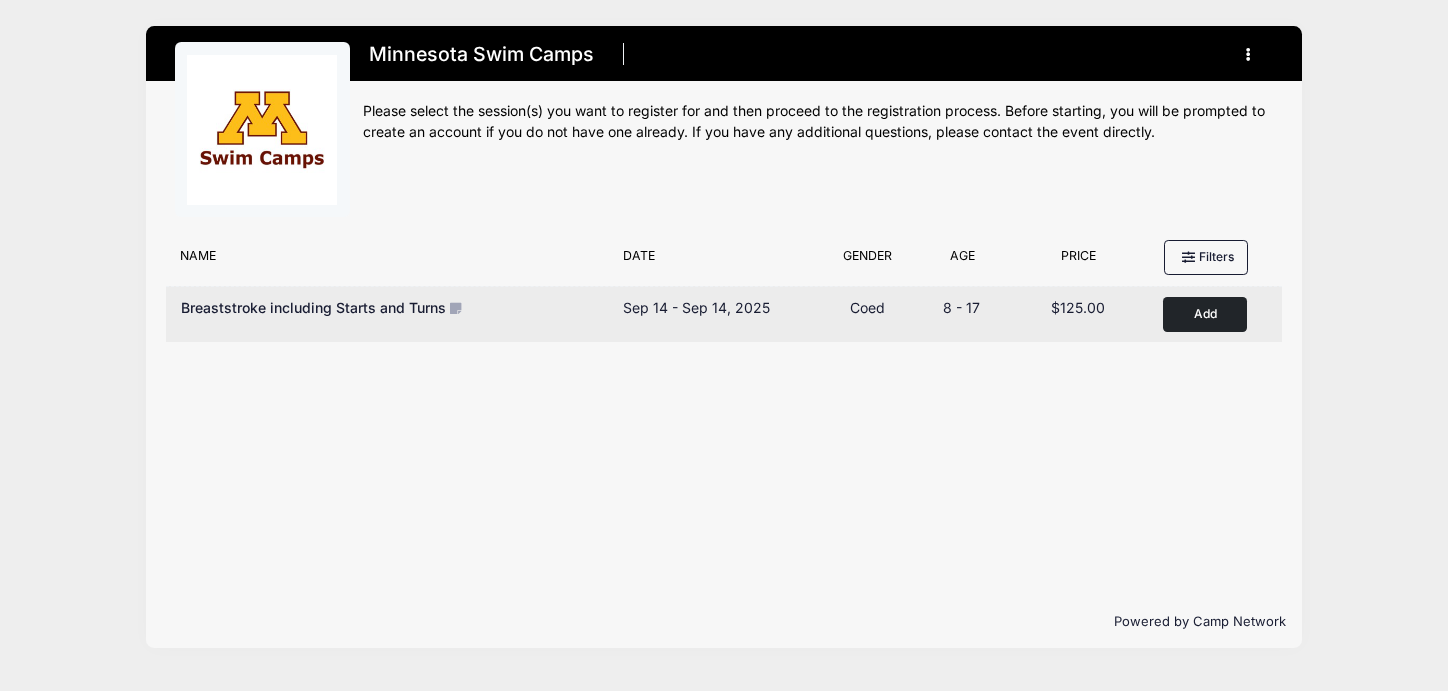 click on "Breaststroke including Starts and Turns" at bounding box center (313, 307) 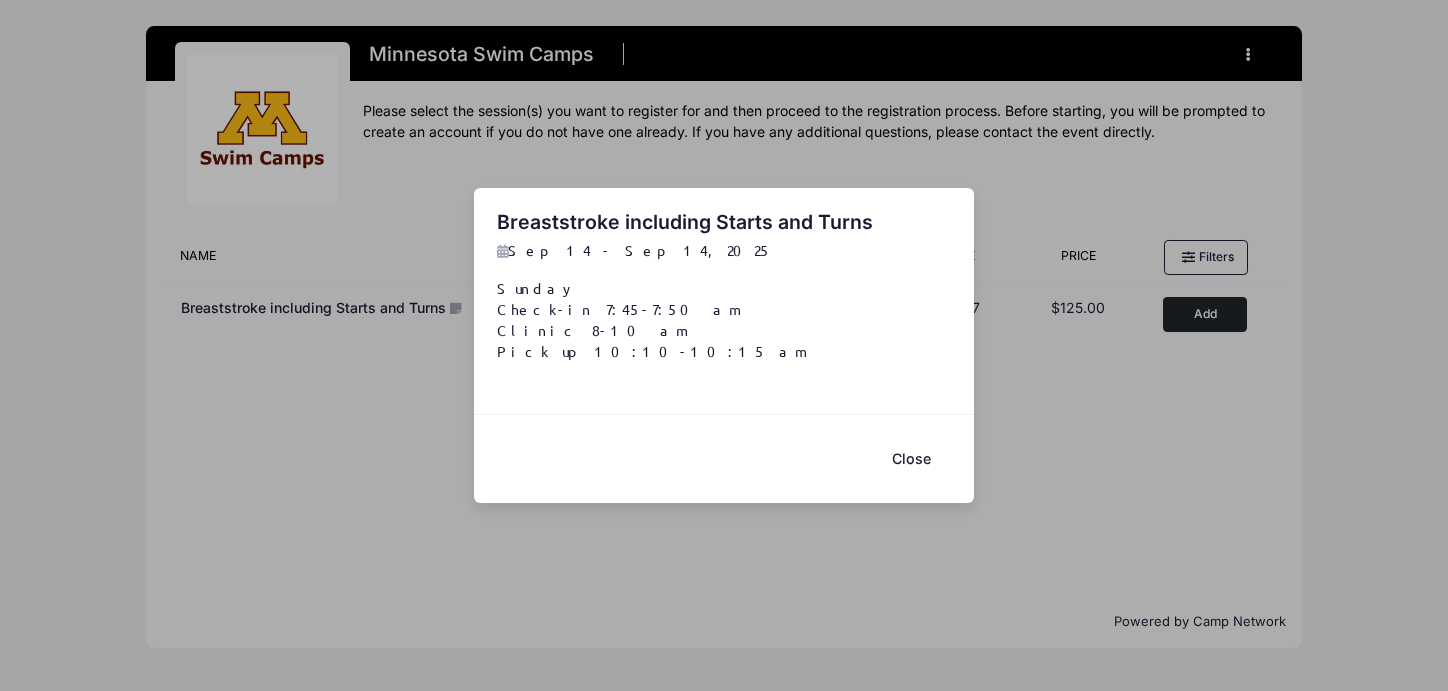click on "Close" at bounding box center [911, 458] 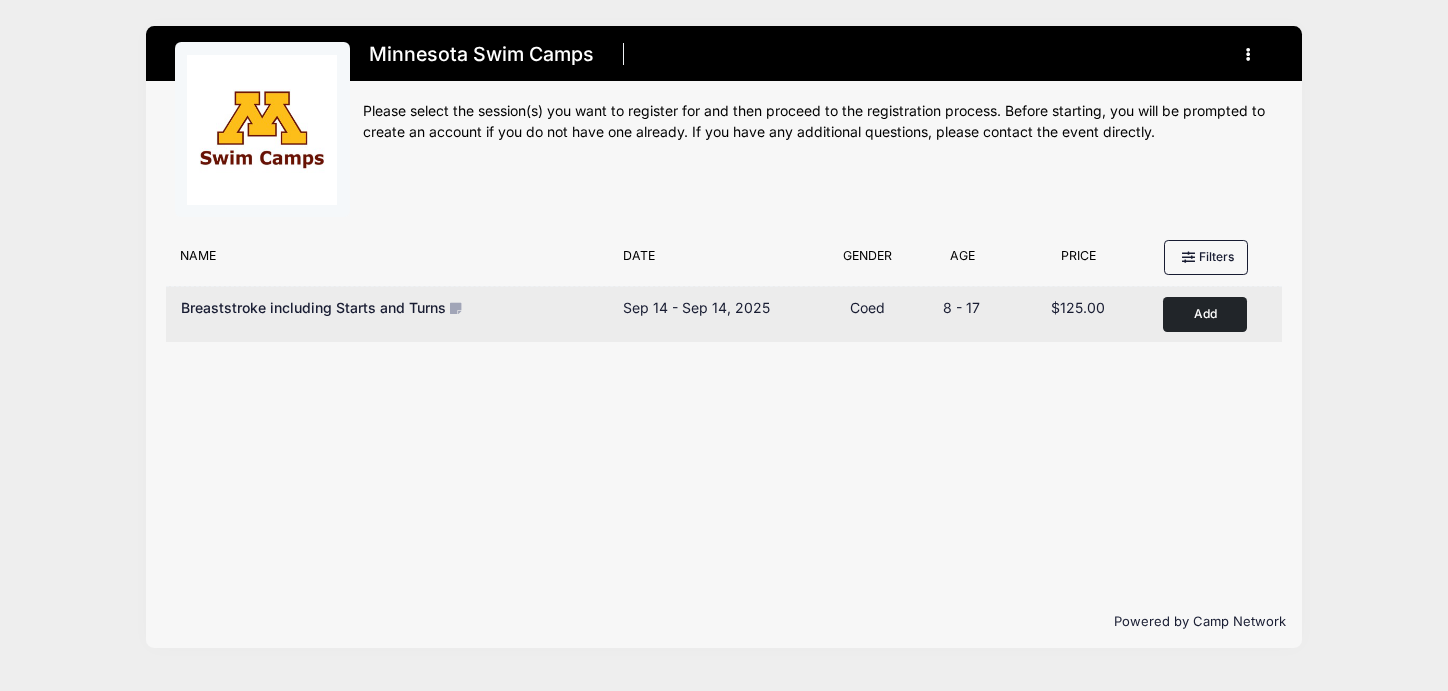 click on "Add  to Cart" at bounding box center [1205, 314] 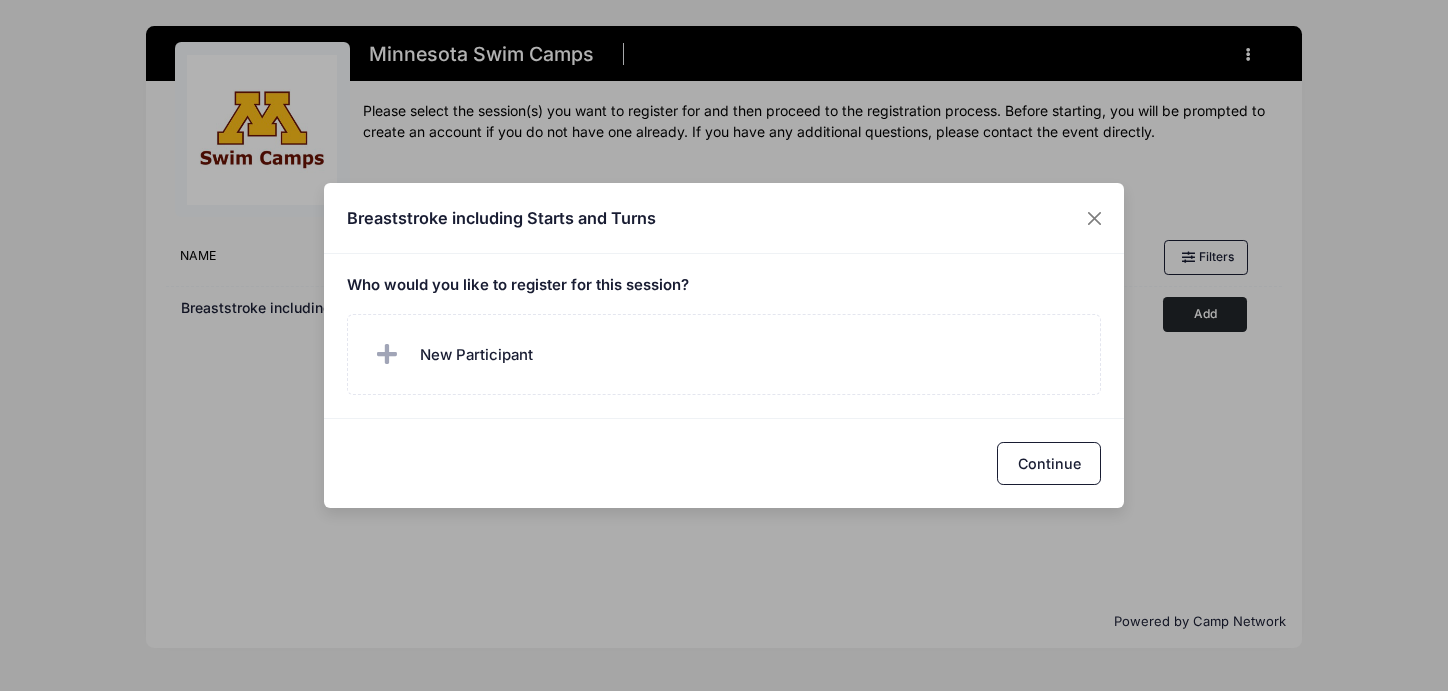 click on "Who would you like to register for this session?" at bounding box center [724, 336] 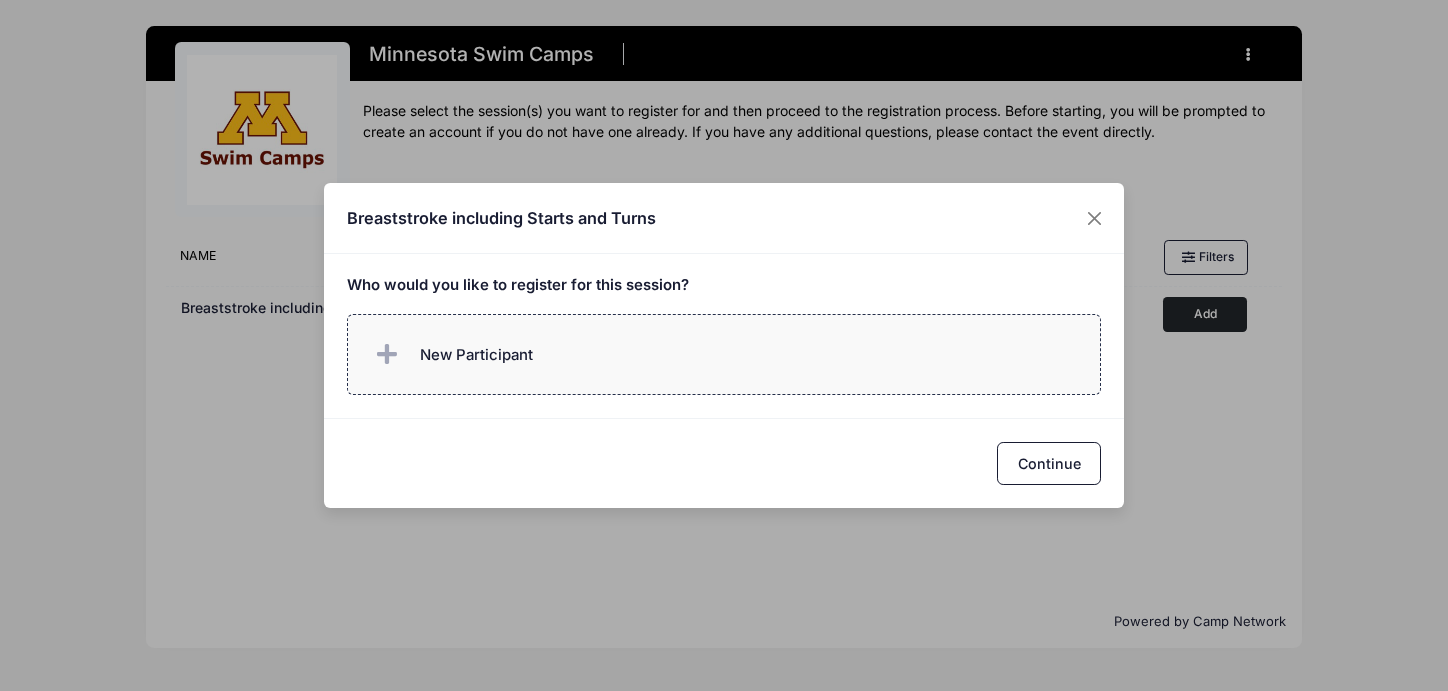 click on "New Participant" at bounding box center (724, 354) 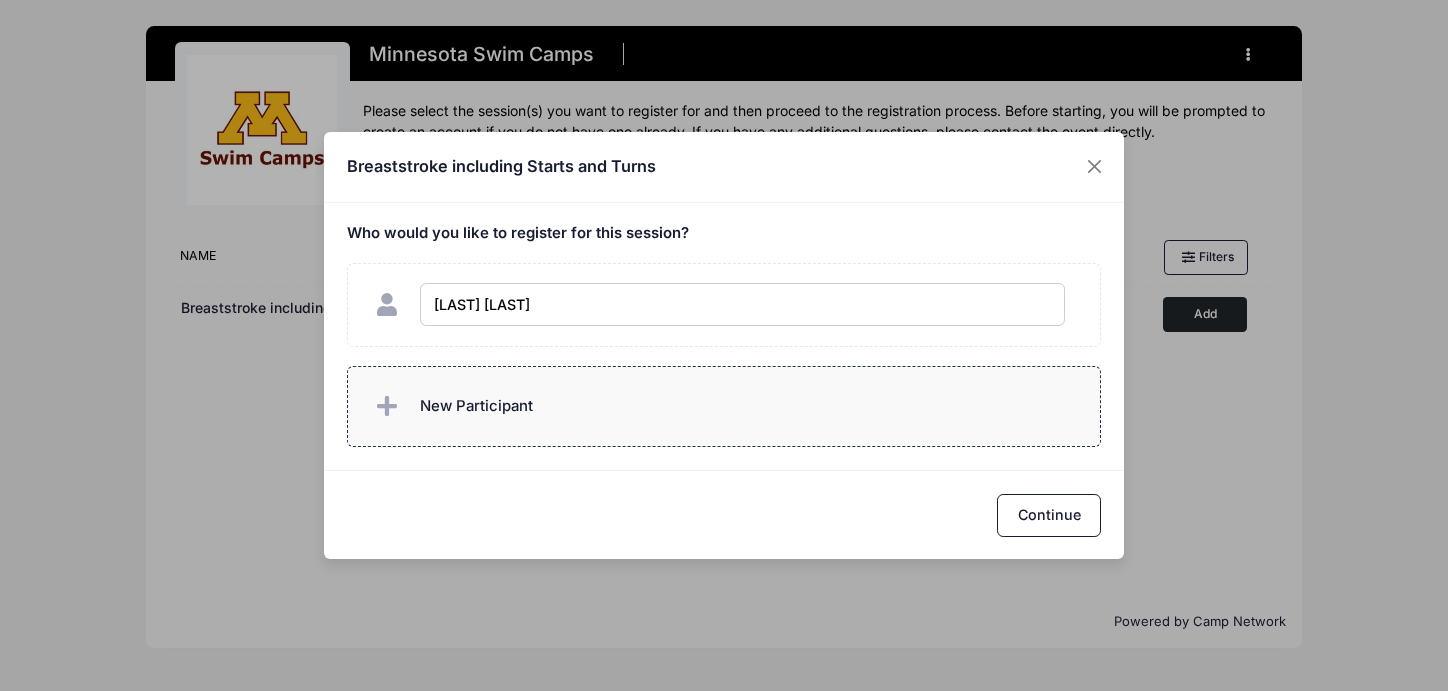 type on "jackson gaard" 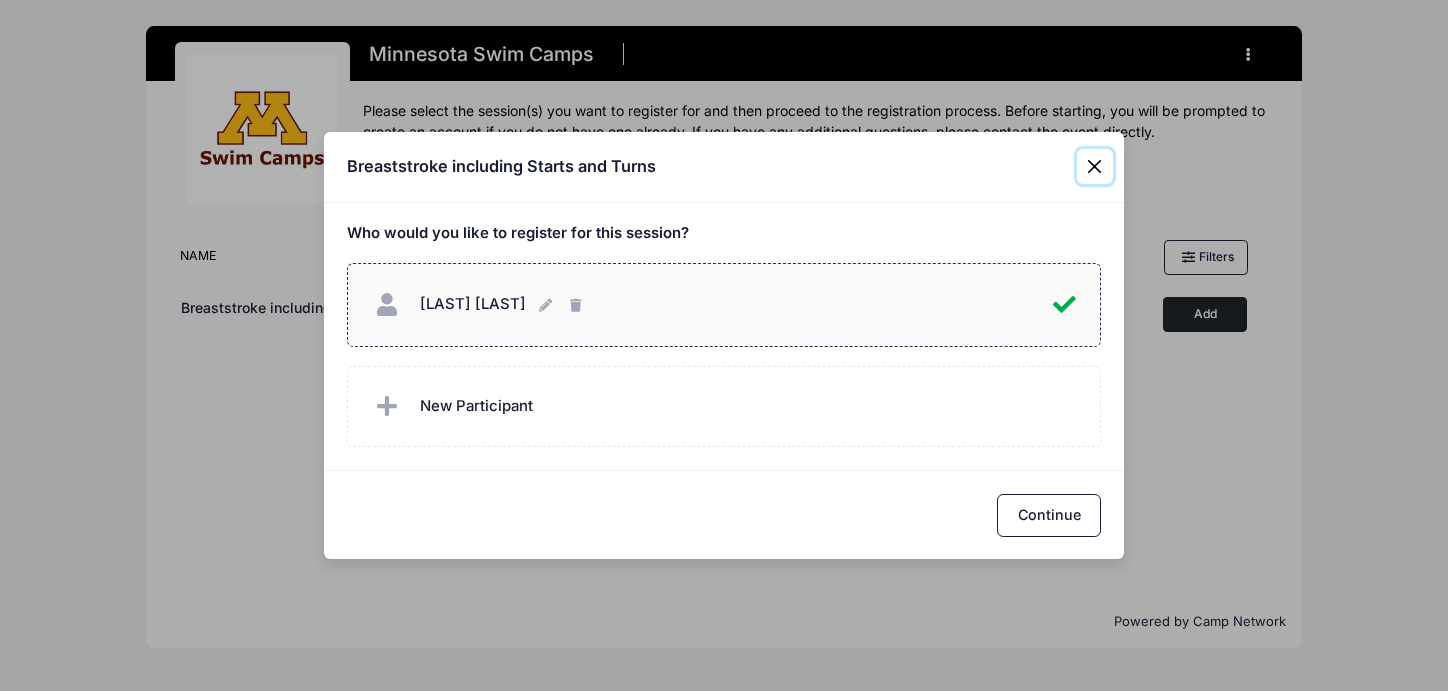 click at bounding box center (1095, 167) 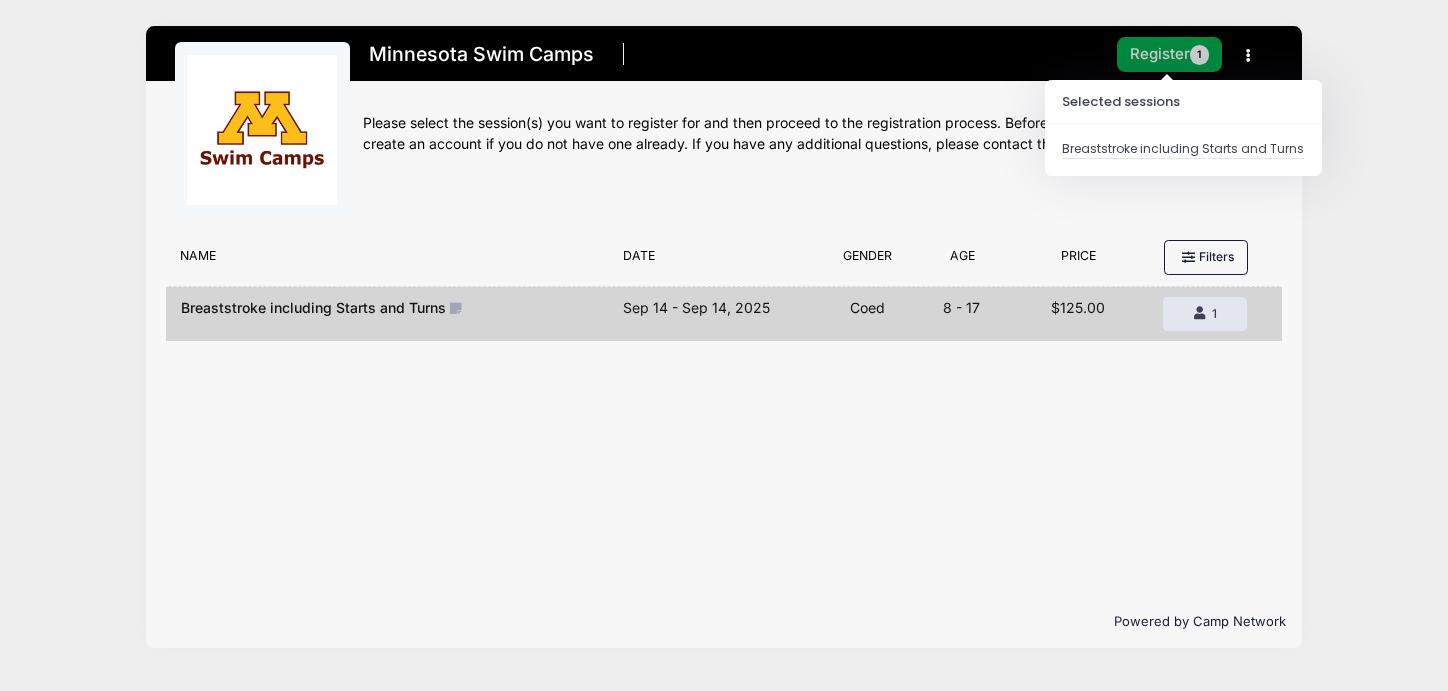 click on "Register  1" at bounding box center [1170, 54] 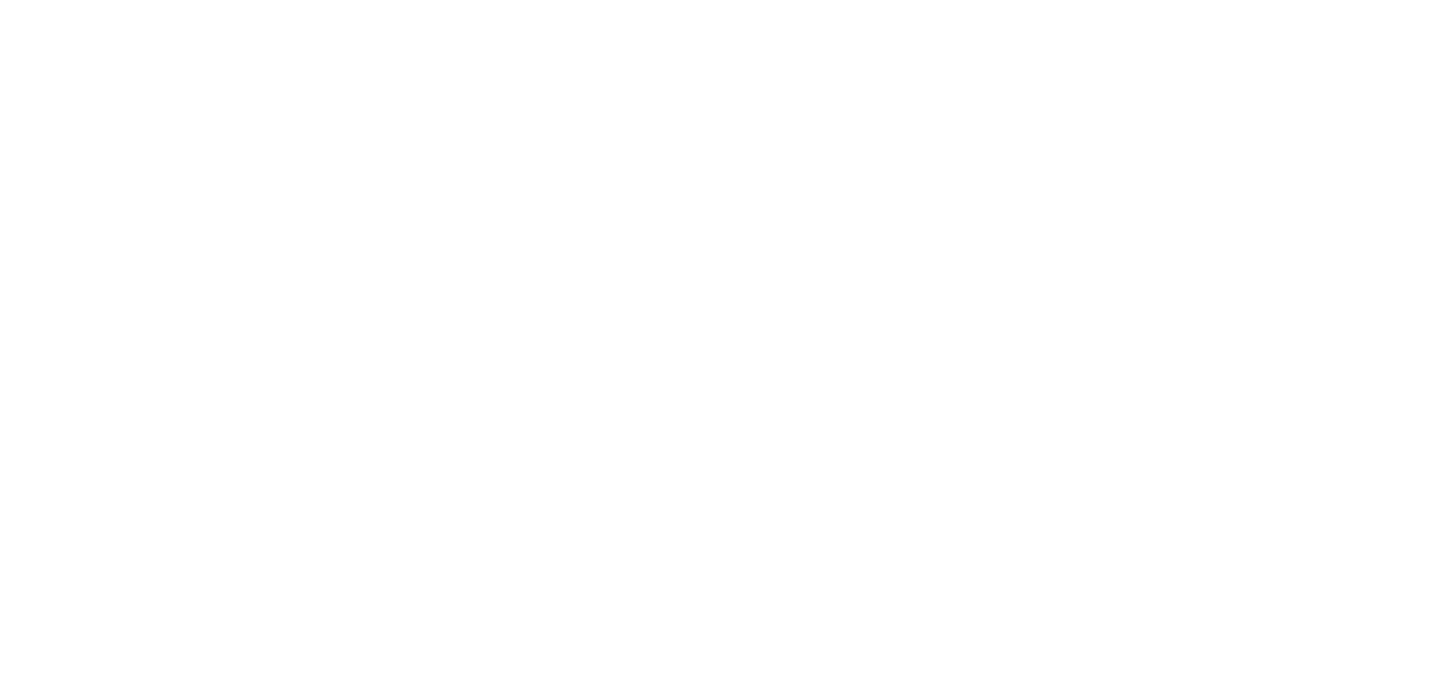 scroll, scrollTop: 0, scrollLeft: 0, axis: both 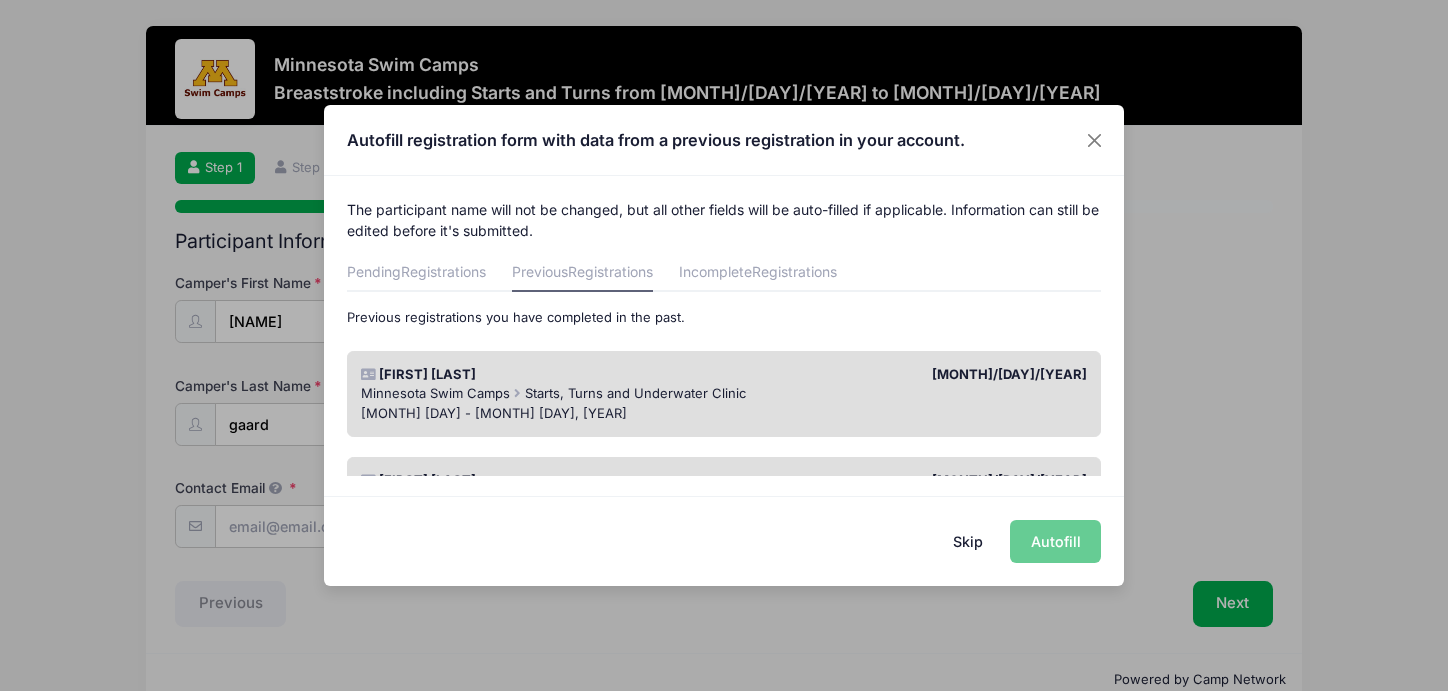 click on "Starts, Turns and Underwater Clinic" at bounding box center [635, 393] 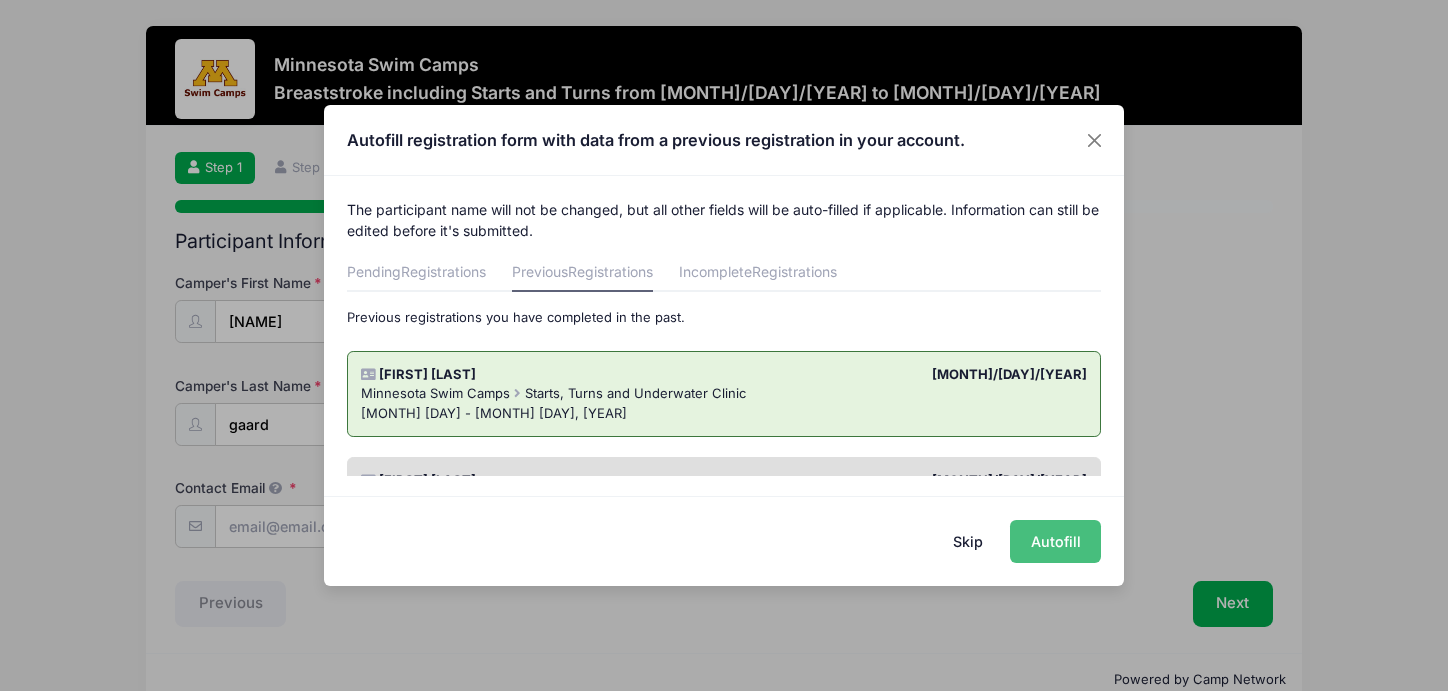 click on "Autofill" at bounding box center [1055, 541] 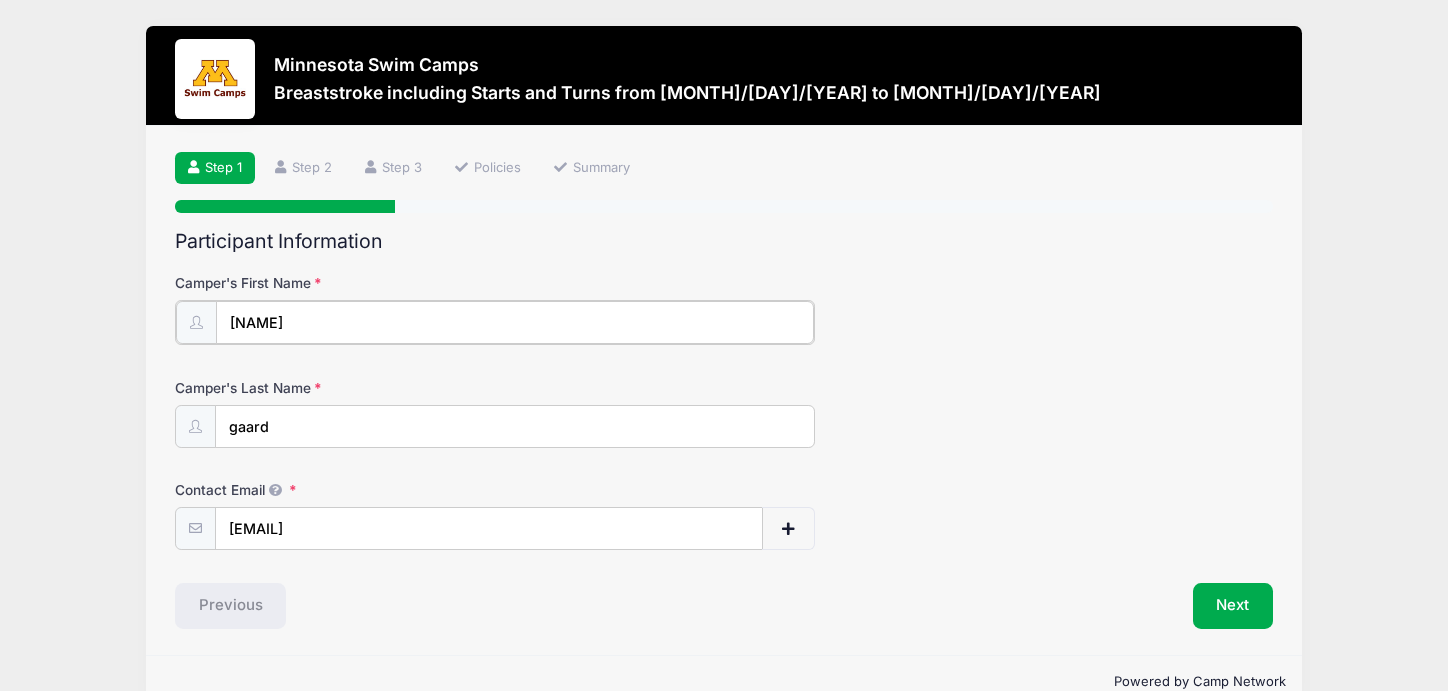 click on "jackson" at bounding box center (515, 322) 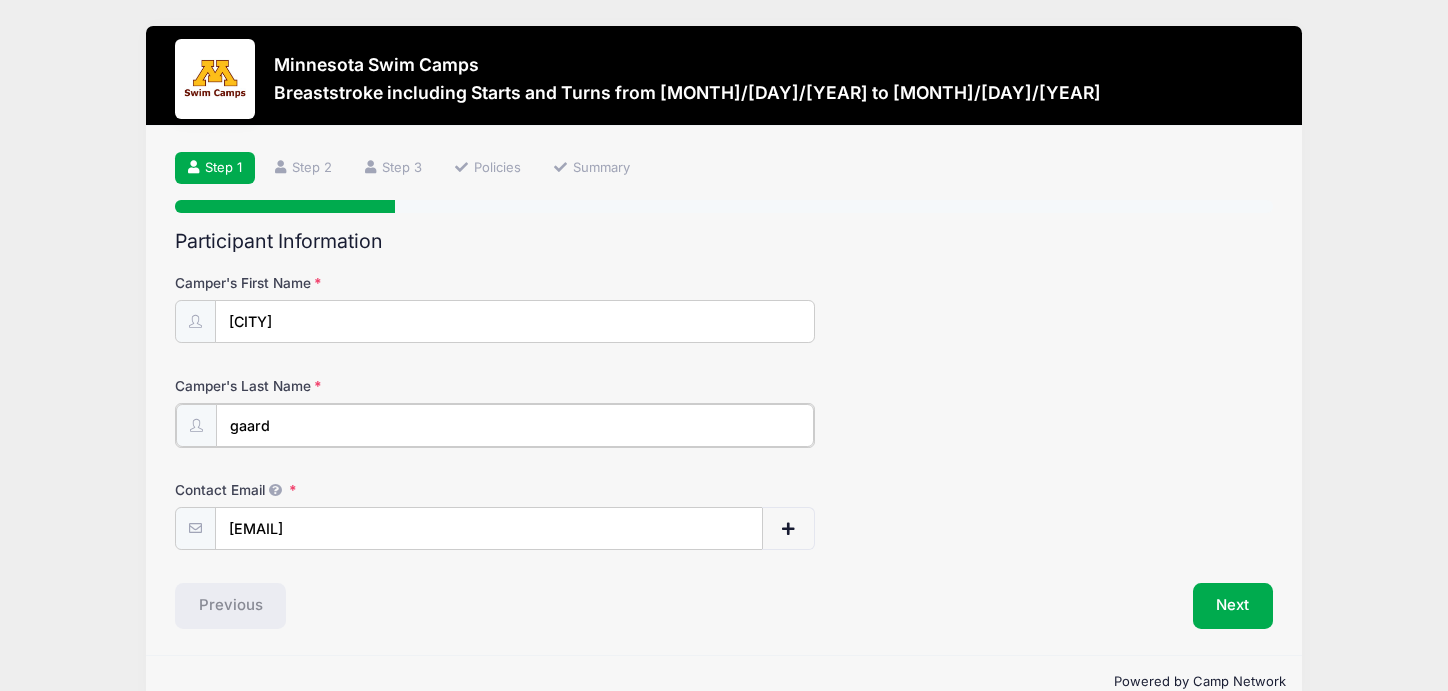 click on "gaard" at bounding box center (515, 425) 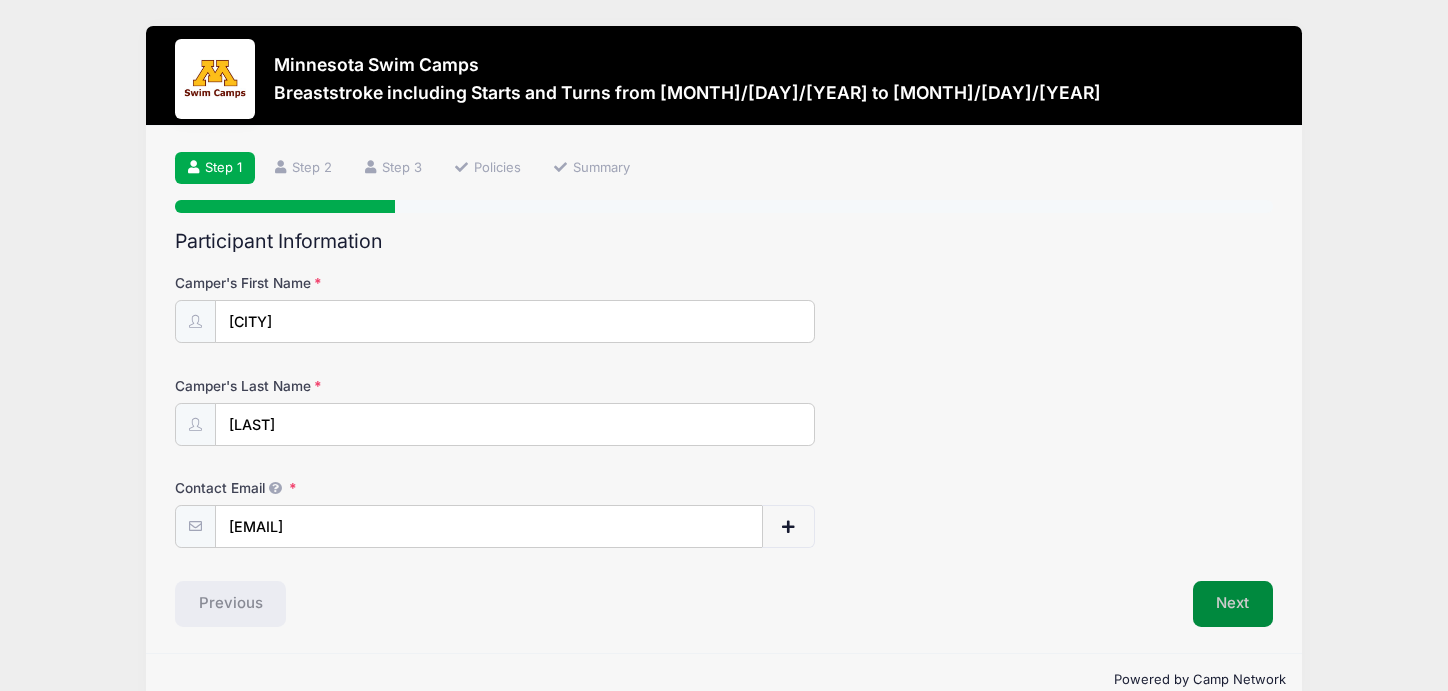click on "Next" at bounding box center (1233, 604) 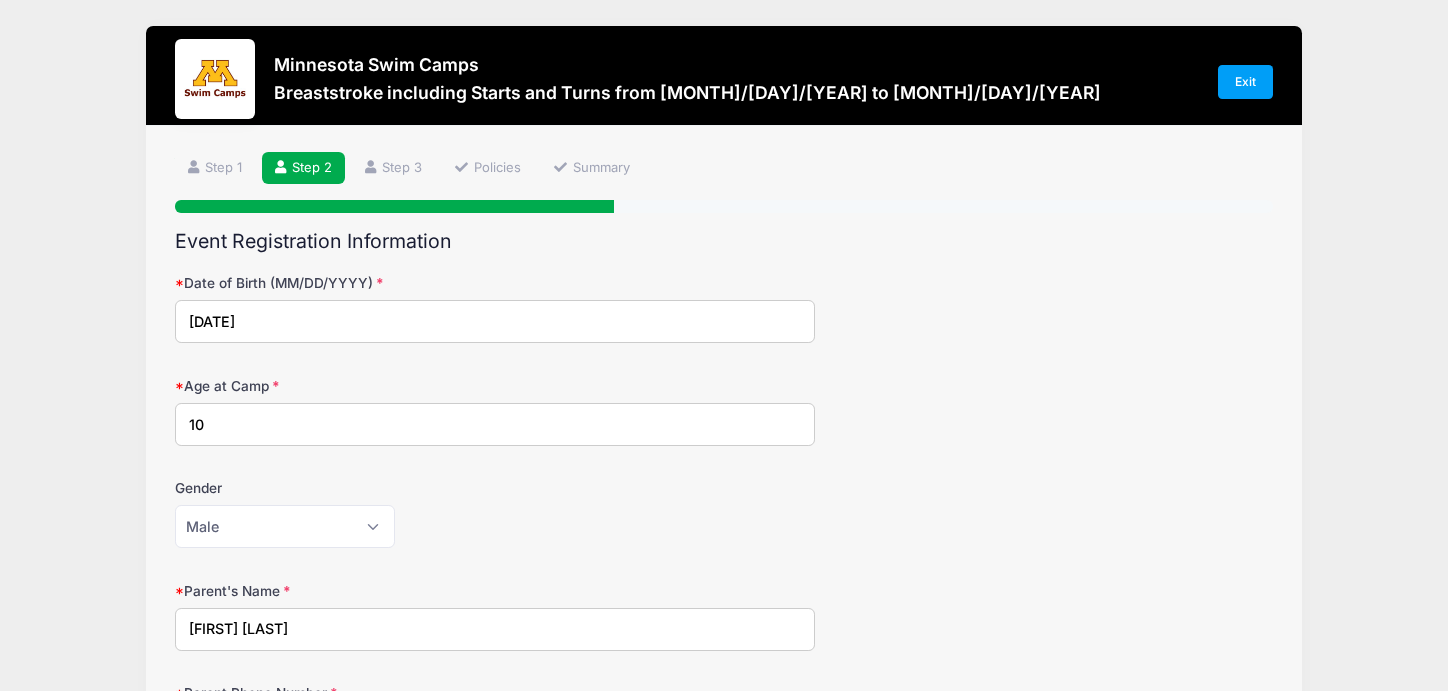 click on "Age at Camp
10" at bounding box center (724, 411) 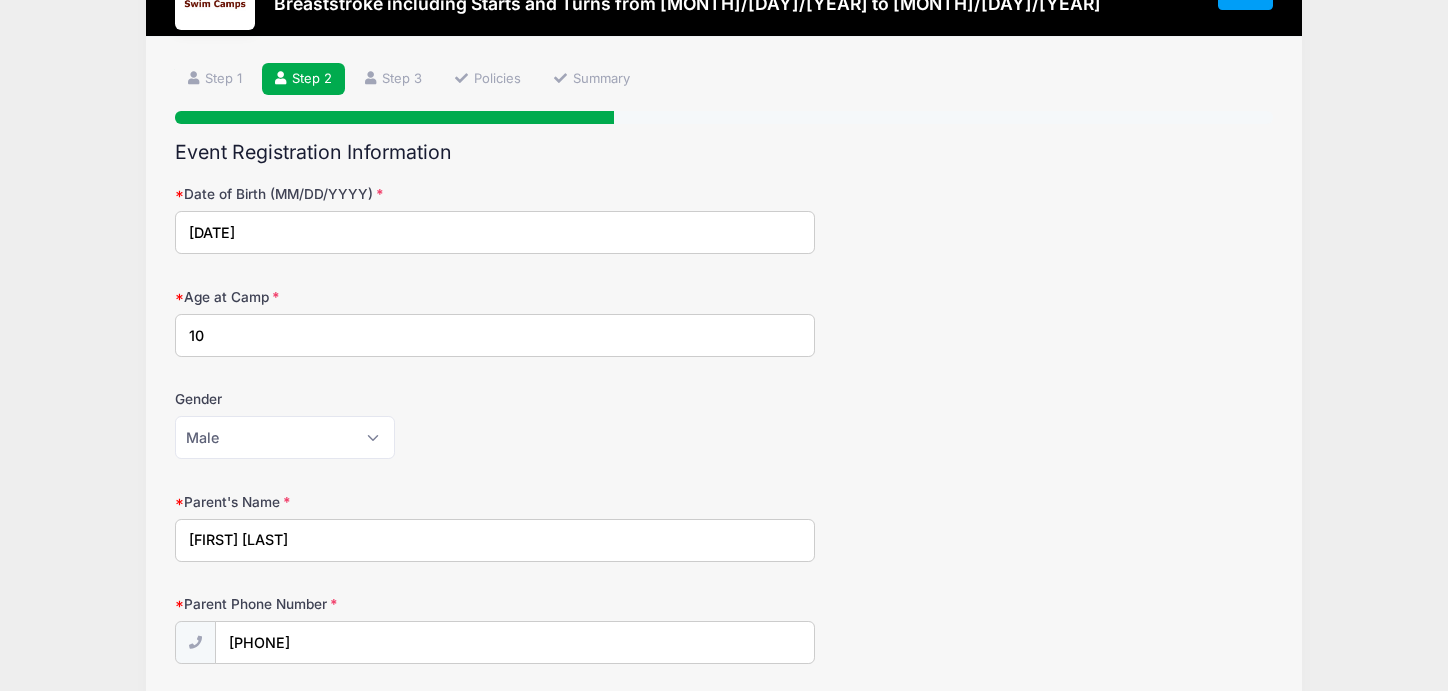 scroll, scrollTop: 120, scrollLeft: 0, axis: vertical 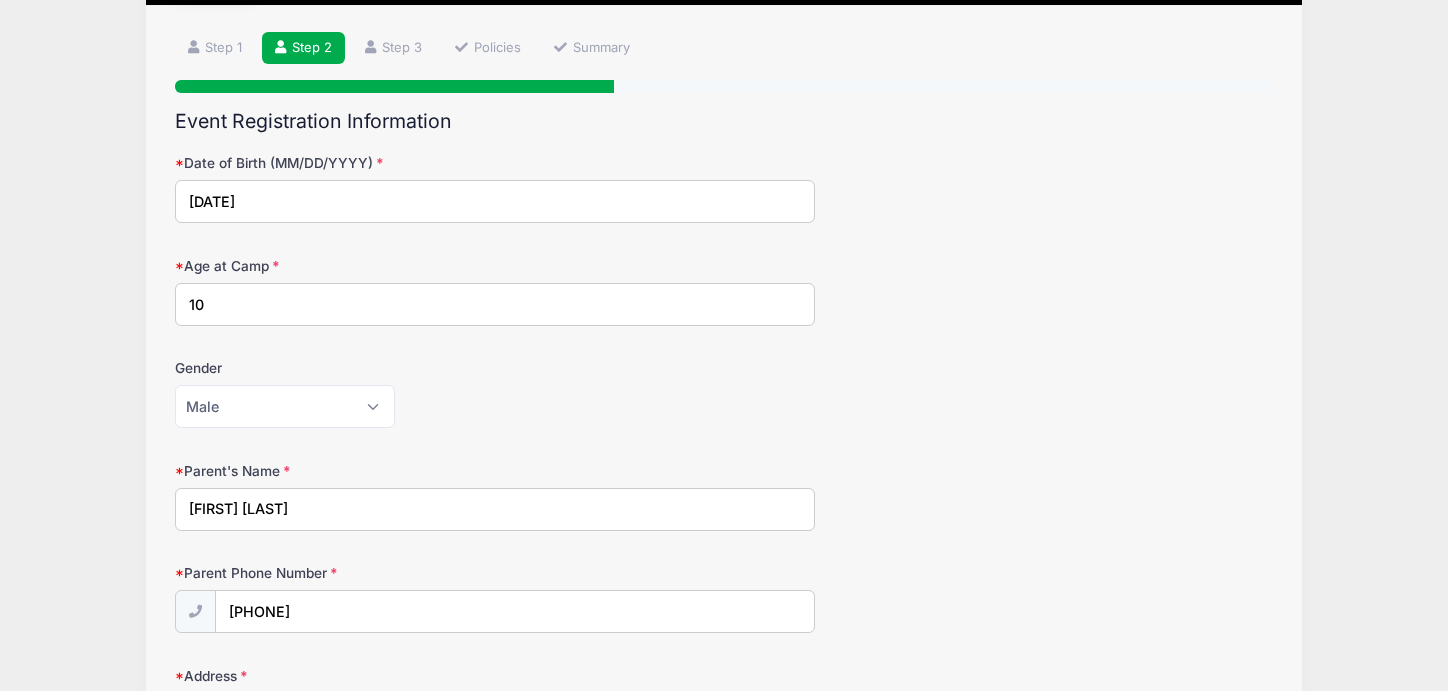 click on "10" at bounding box center [495, 304] 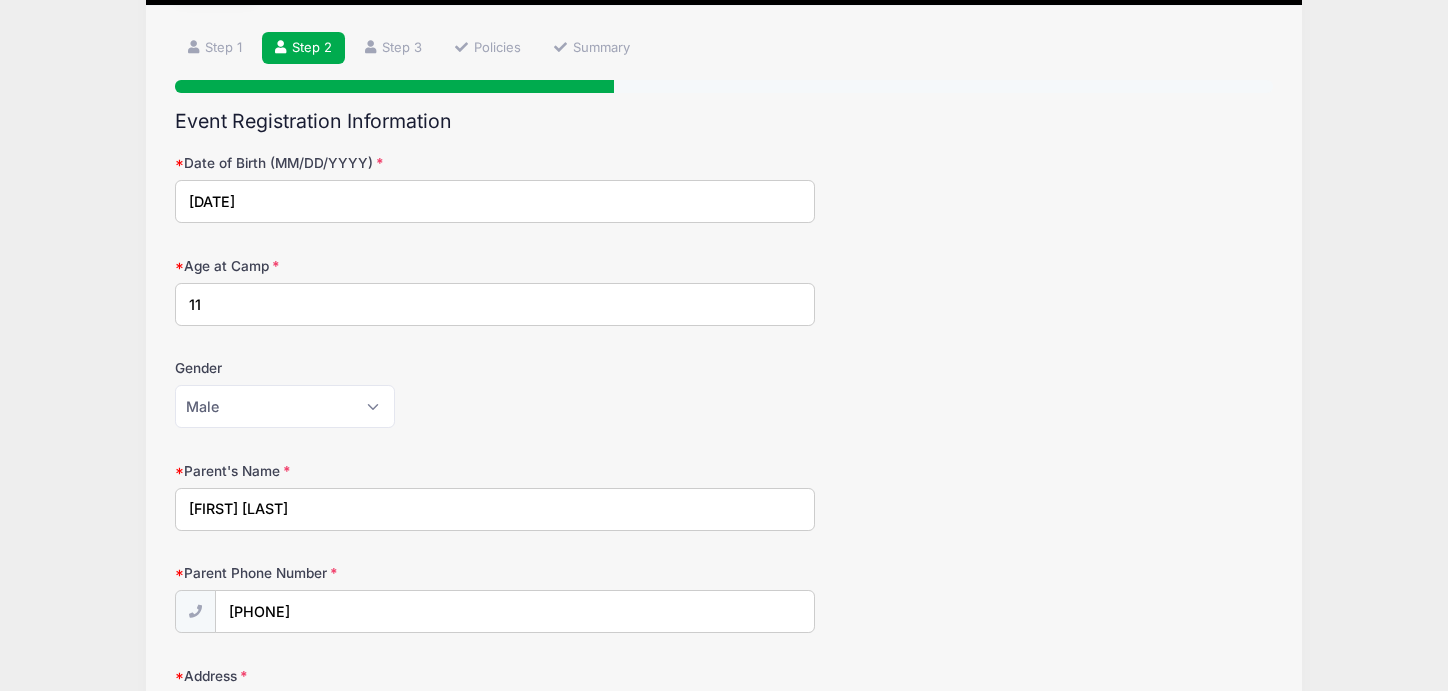 type on "11" 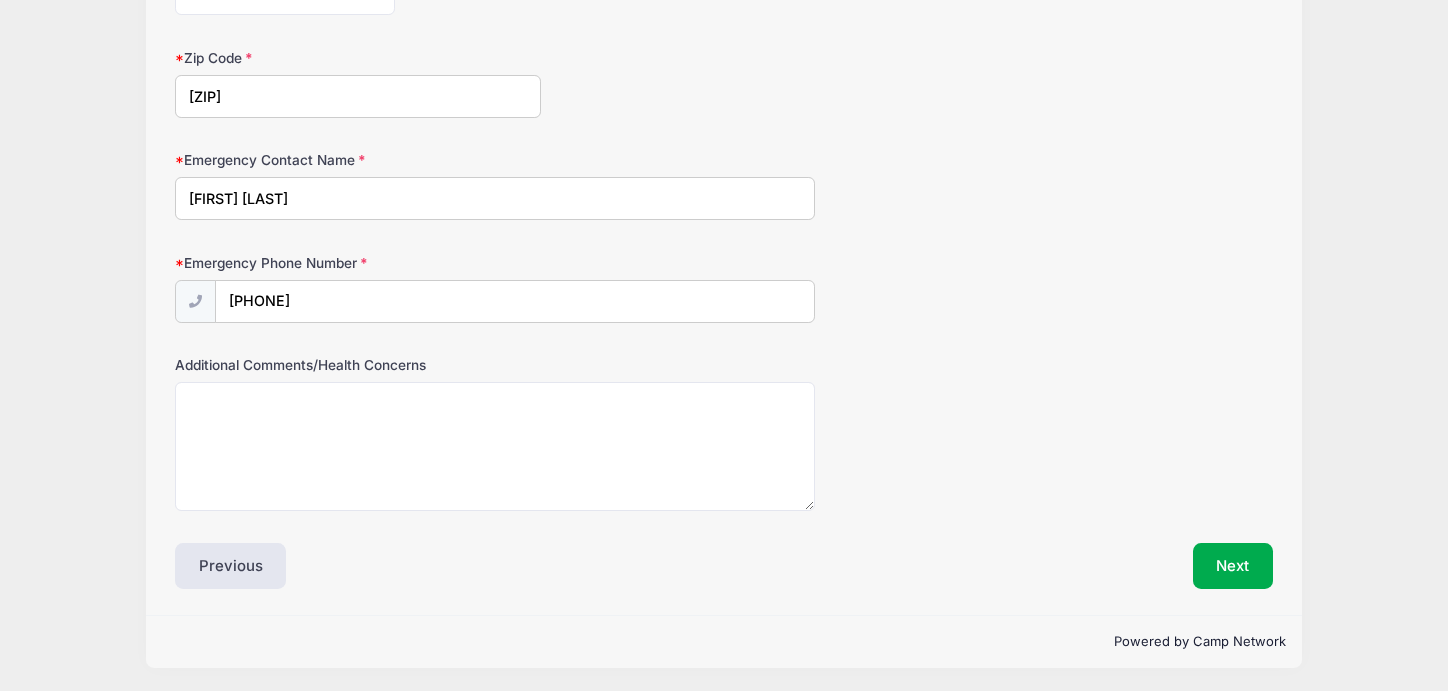 scroll, scrollTop: 1047, scrollLeft: 0, axis: vertical 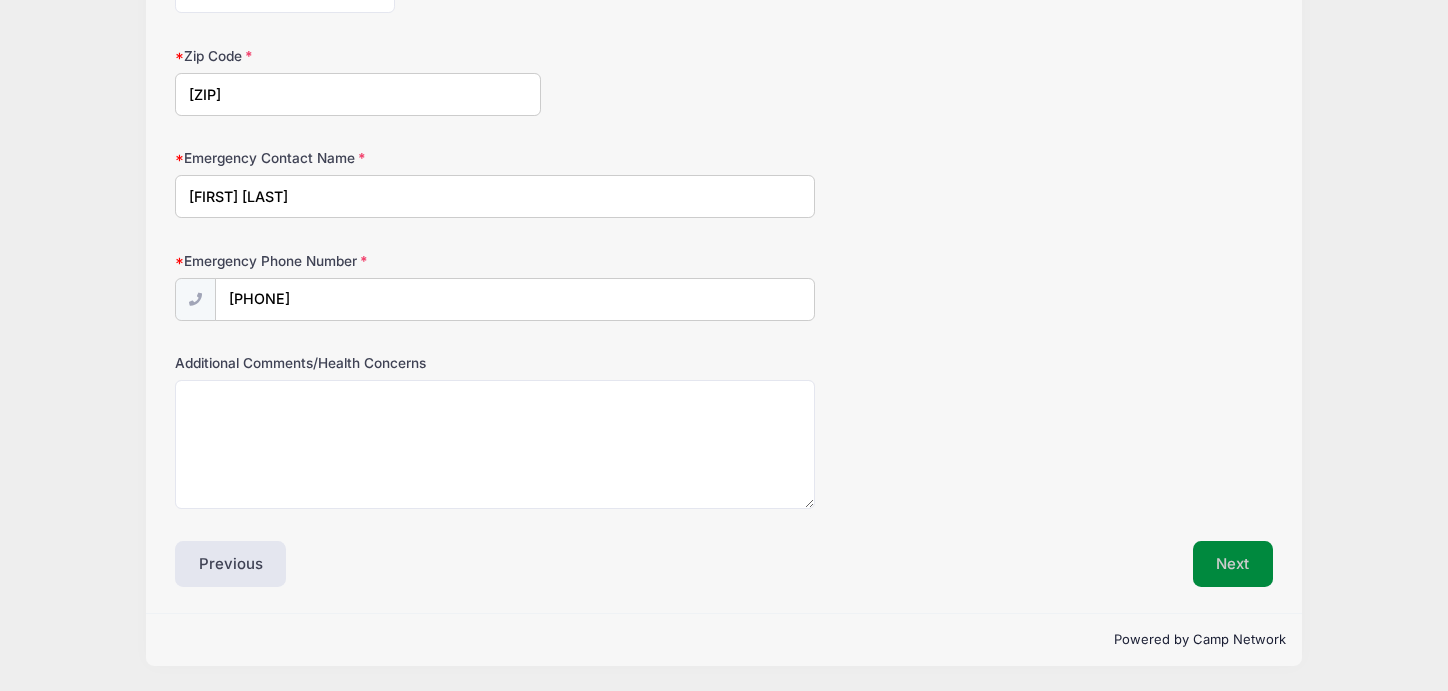 click on "Next" at bounding box center [1233, 564] 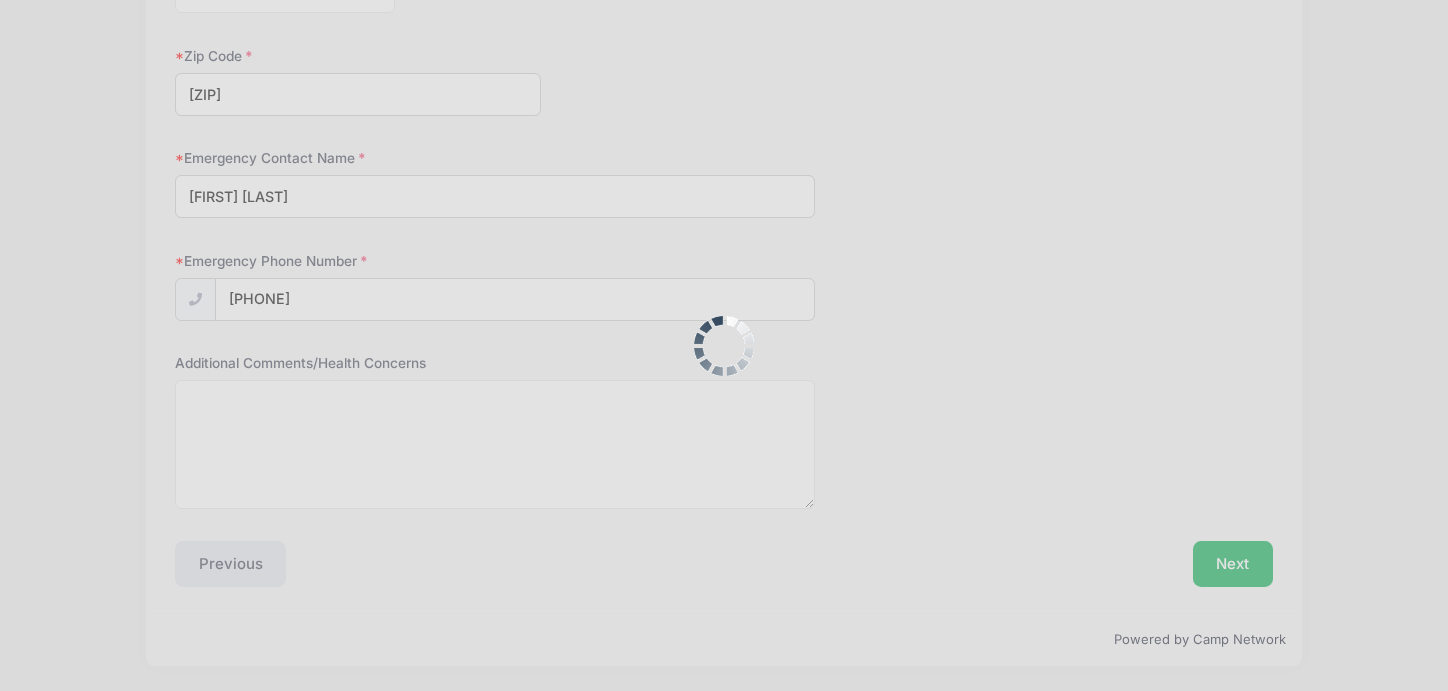 scroll, scrollTop: 0, scrollLeft: 0, axis: both 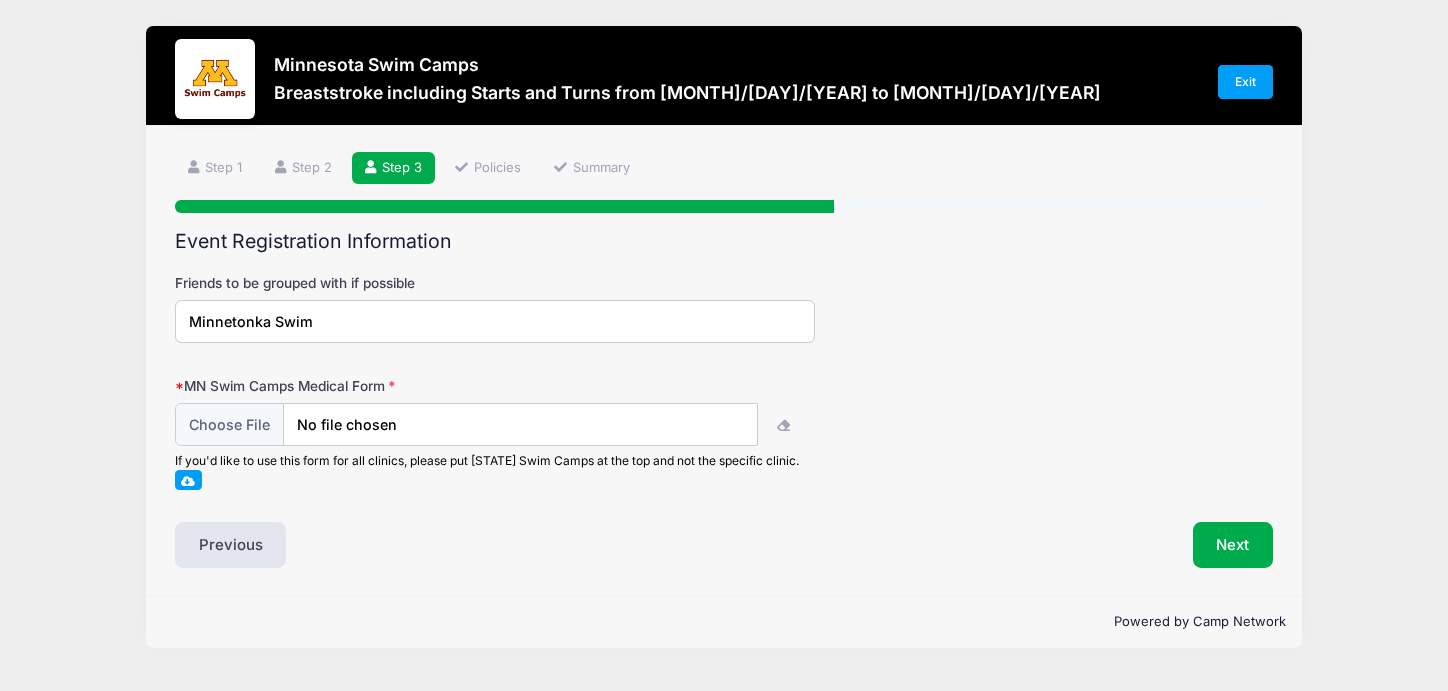 click on "Friends to be grouped with if possible
Minnetonka Swim" at bounding box center (724, 308) 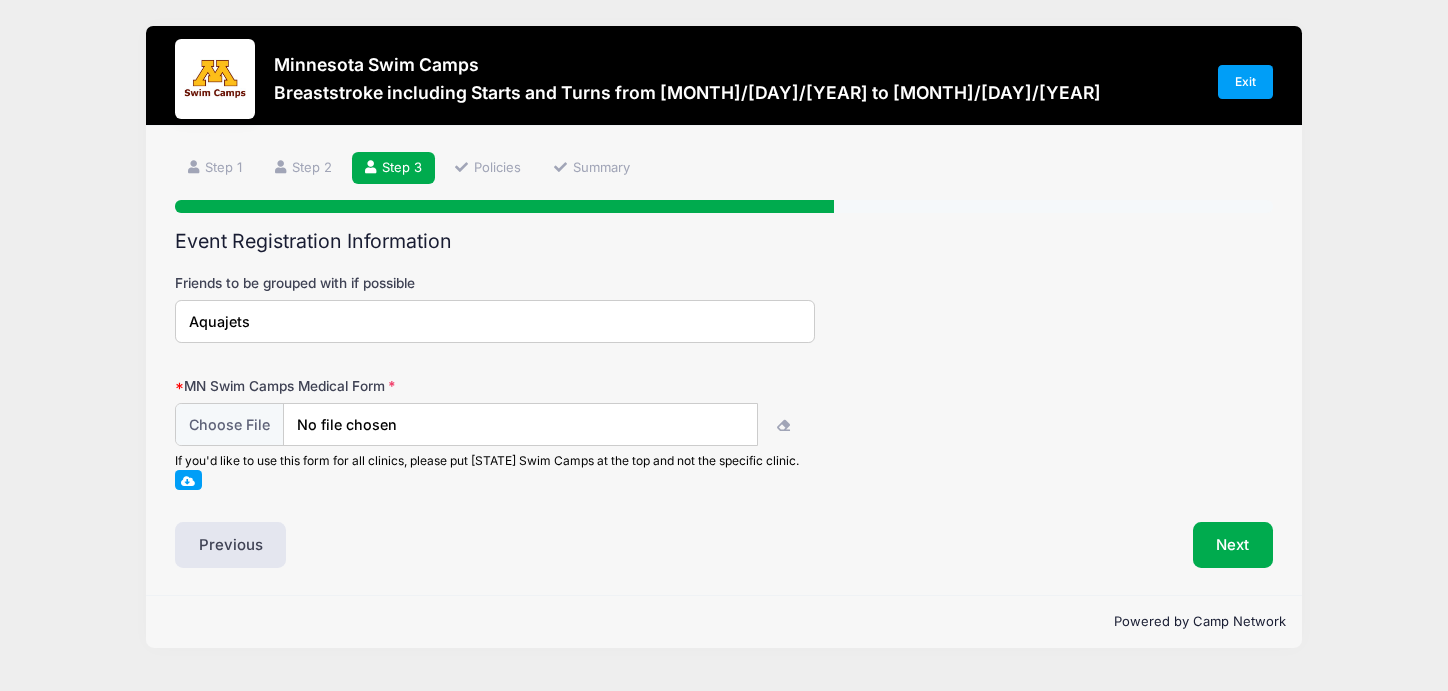 type on "Aquajets" 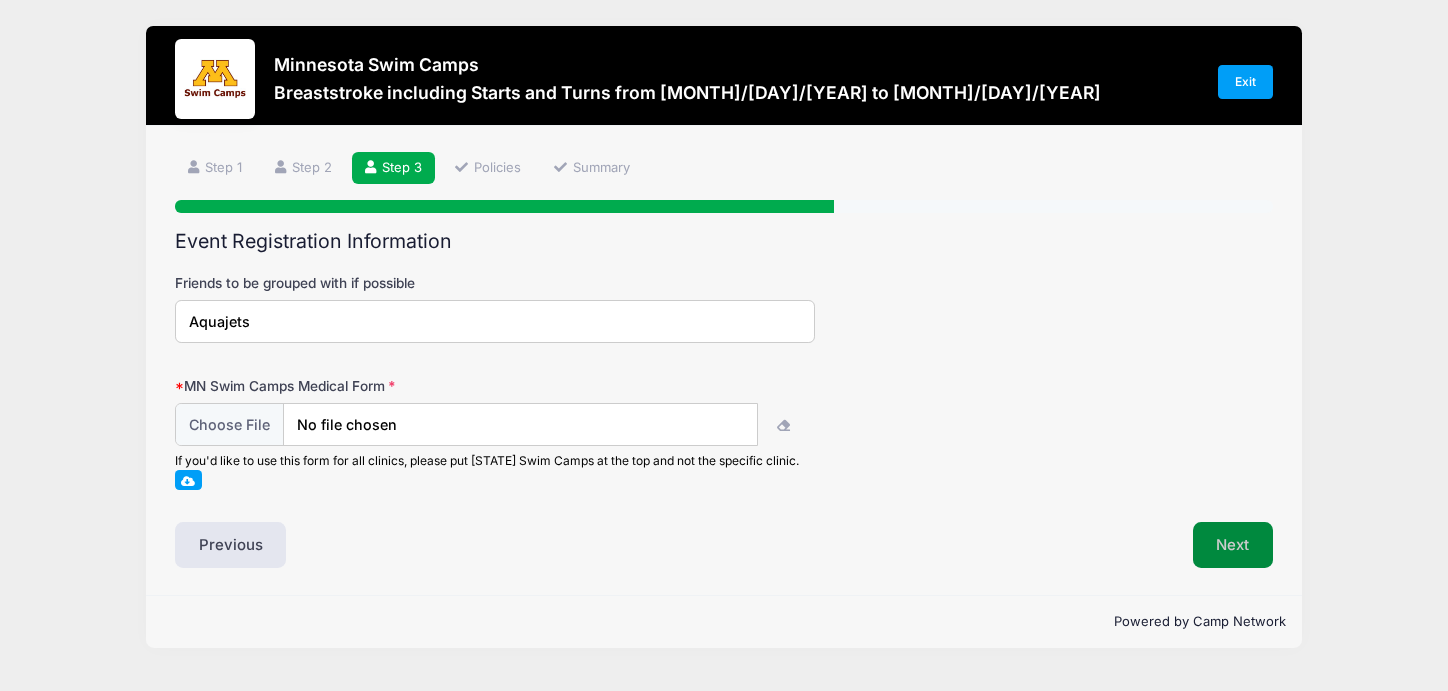 click on "Next" at bounding box center [1233, 545] 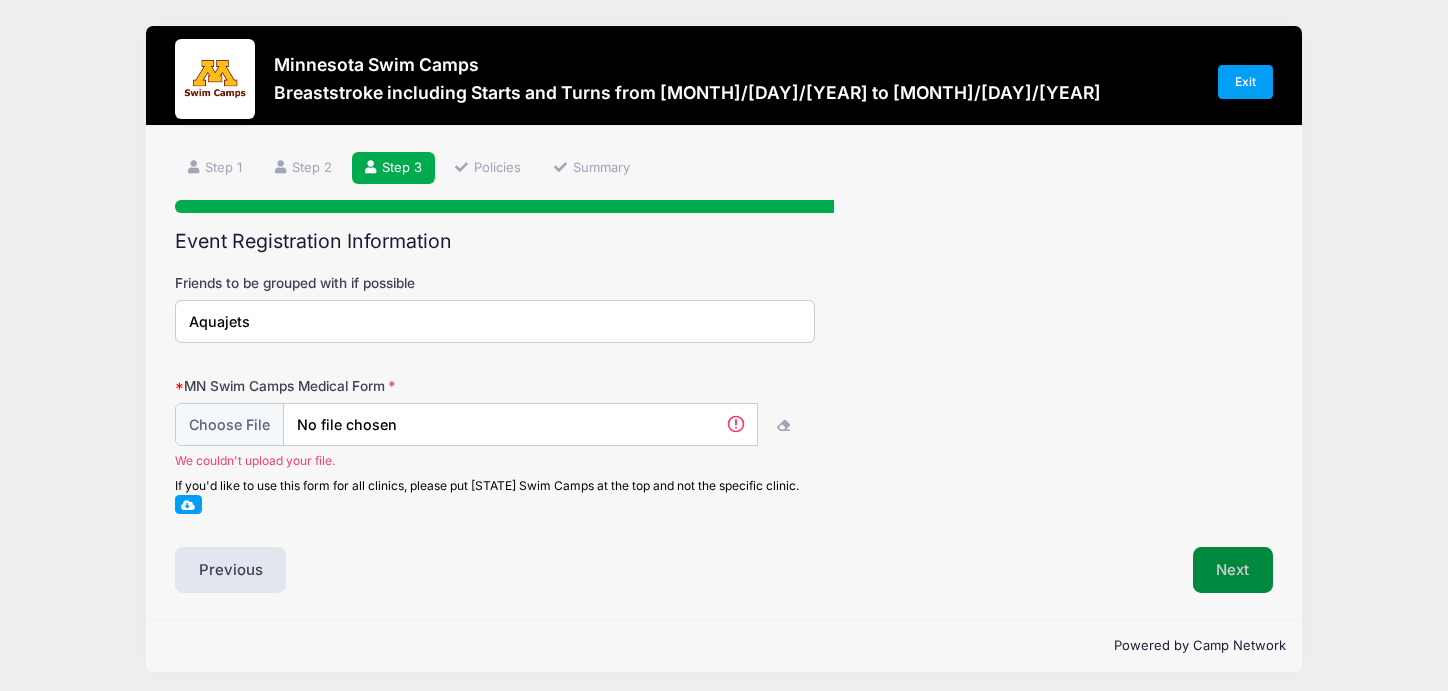 scroll, scrollTop: 0, scrollLeft: 0, axis: both 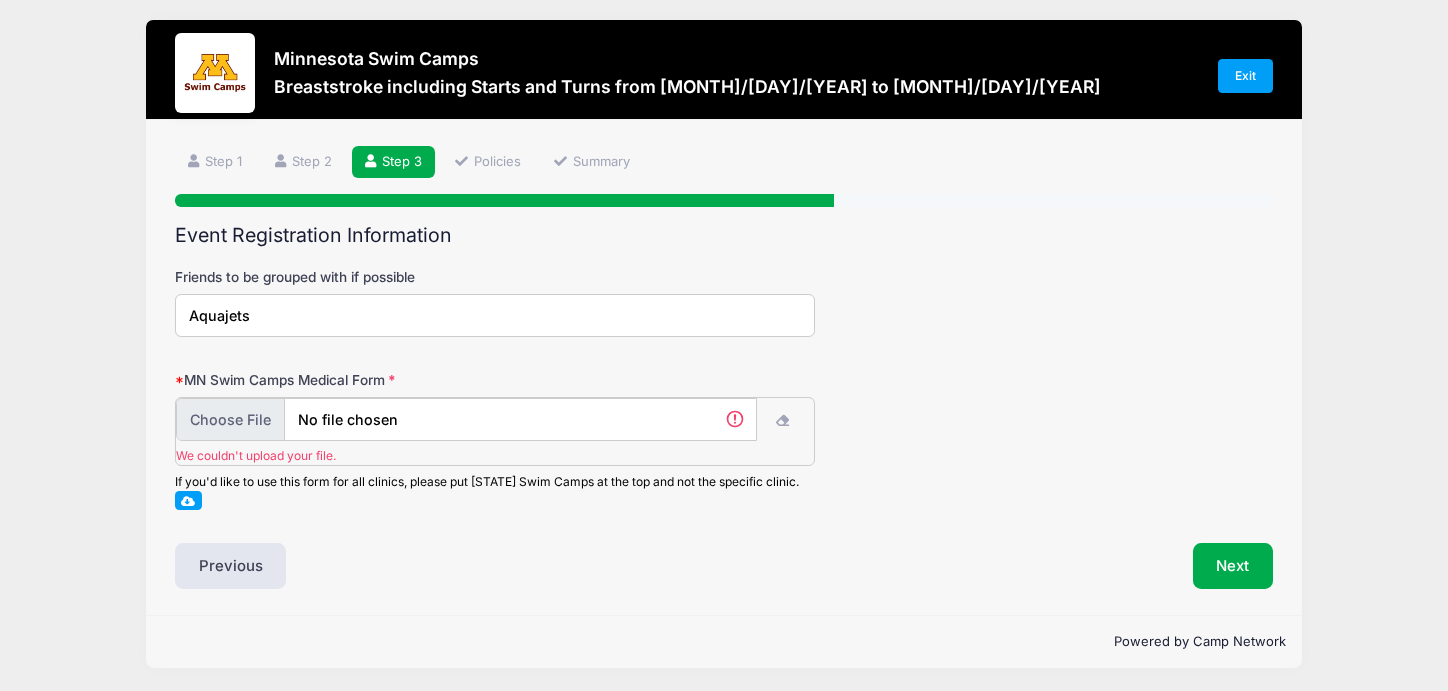 click at bounding box center (466, 419) 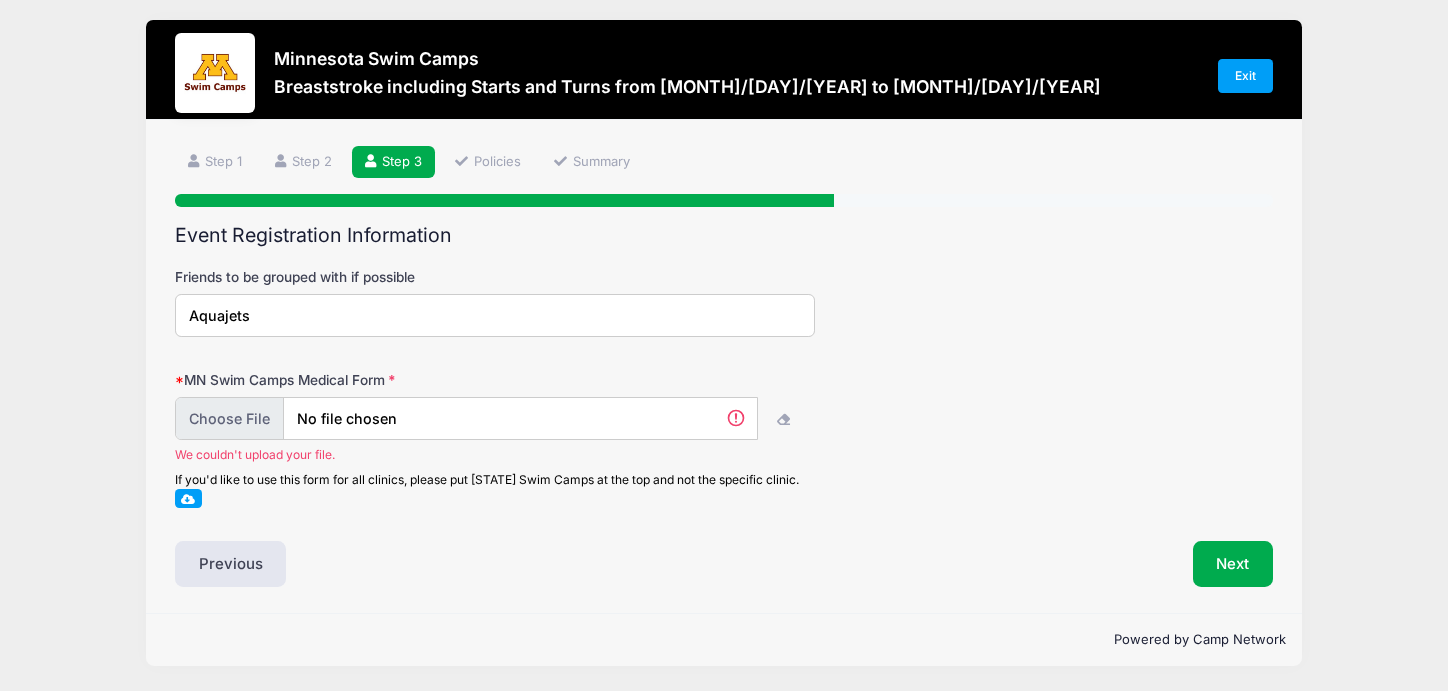 scroll, scrollTop: 0, scrollLeft: 0, axis: both 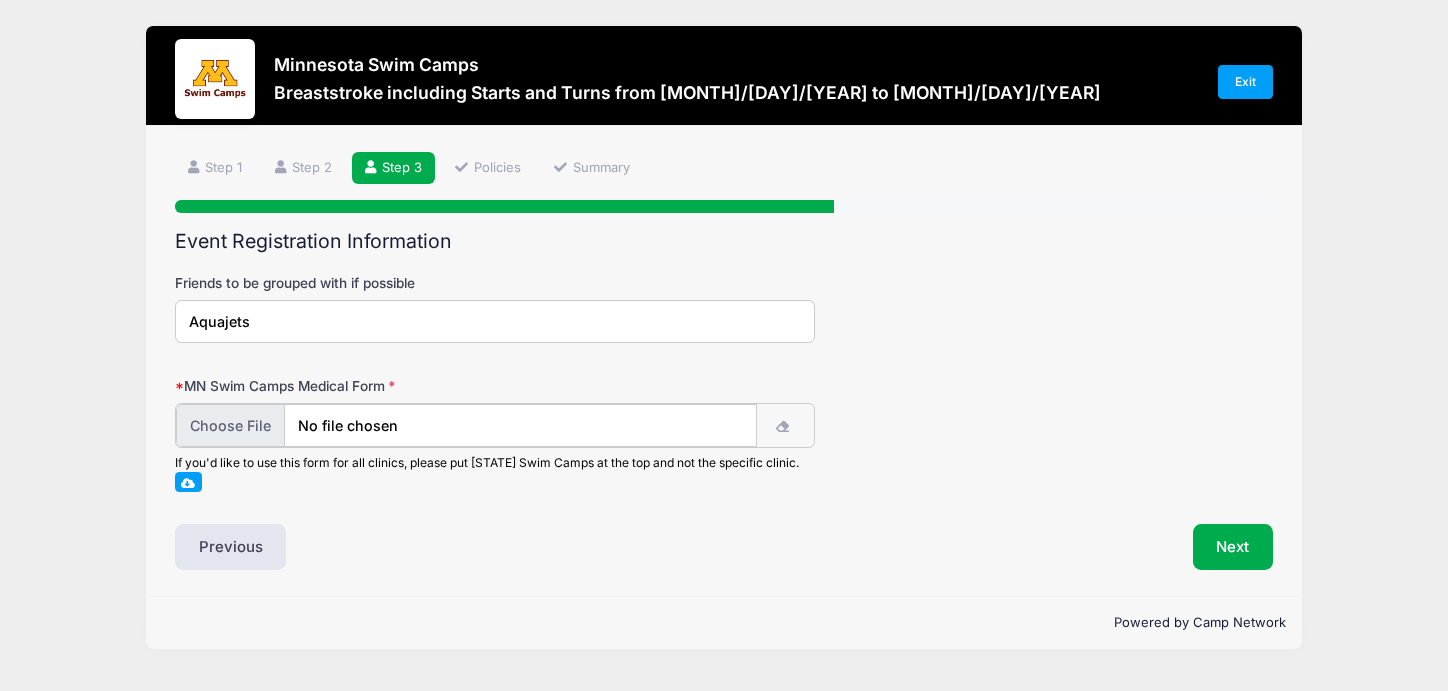 click at bounding box center [466, 425] 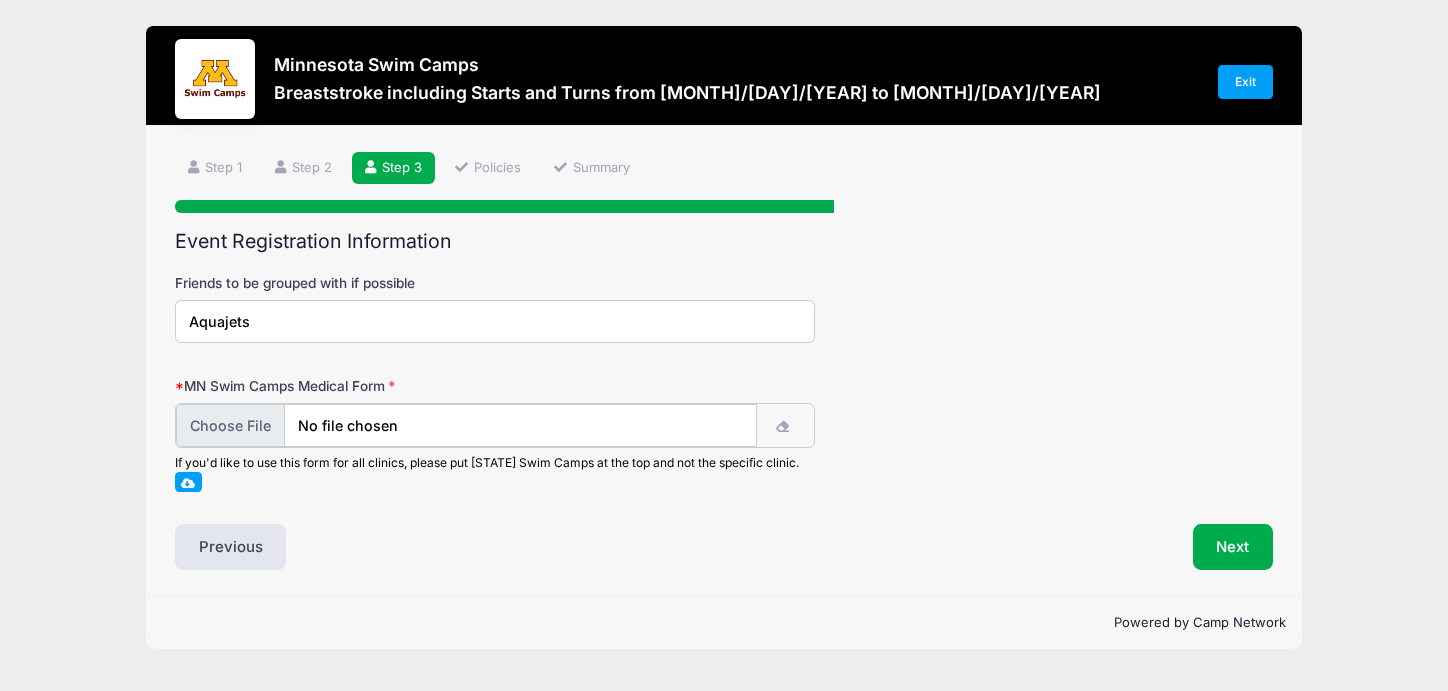 type on "C:\fakepath\JacksonGaardMed.pdf" 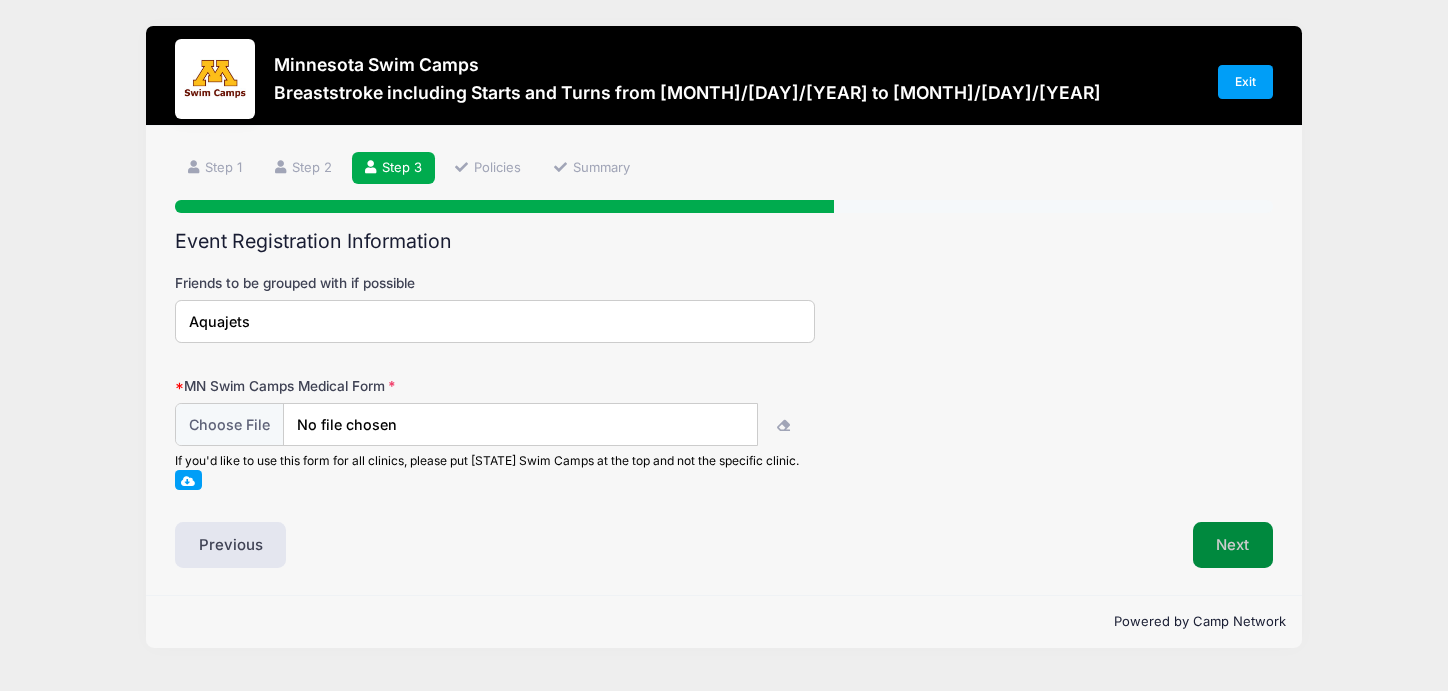 click on "Next" at bounding box center (1233, 545) 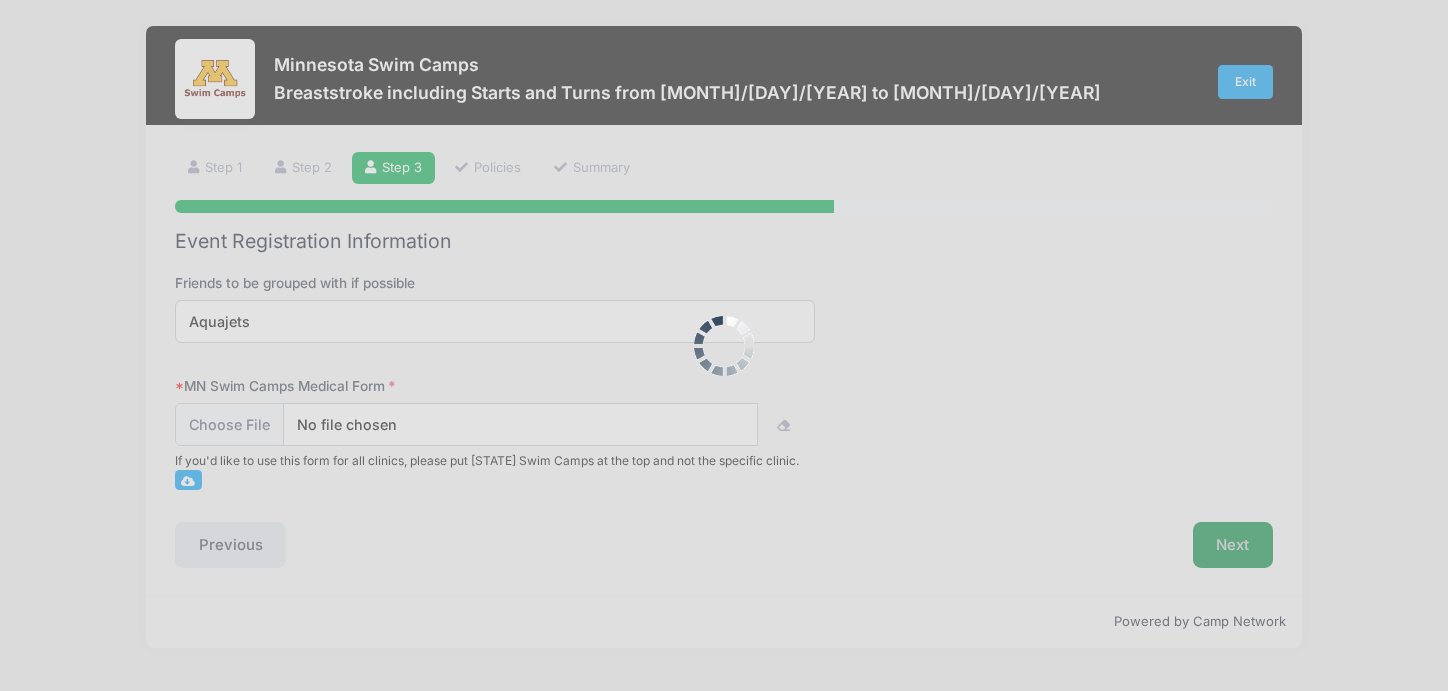 scroll, scrollTop: 0, scrollLeft: 0, axis: both 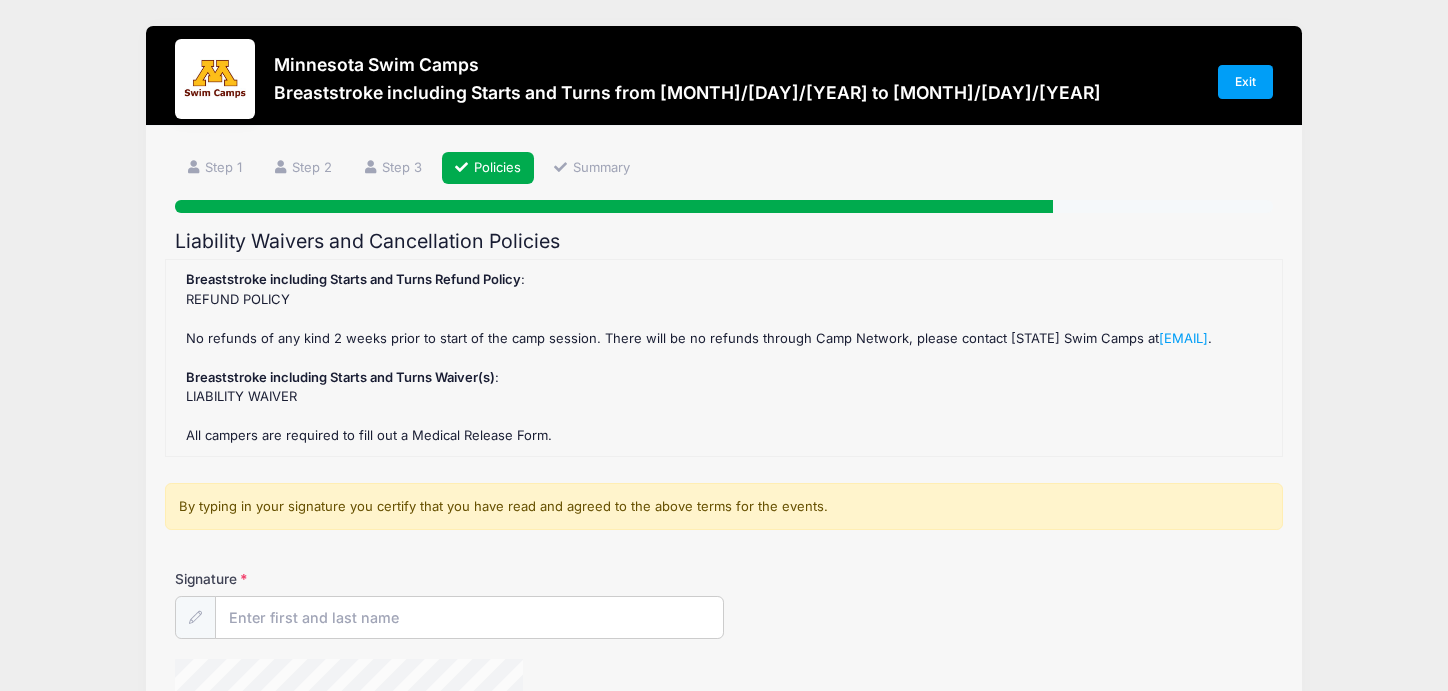 click on "Liability Waivers and Cancellation Policies" at bounding box center (724, 241) 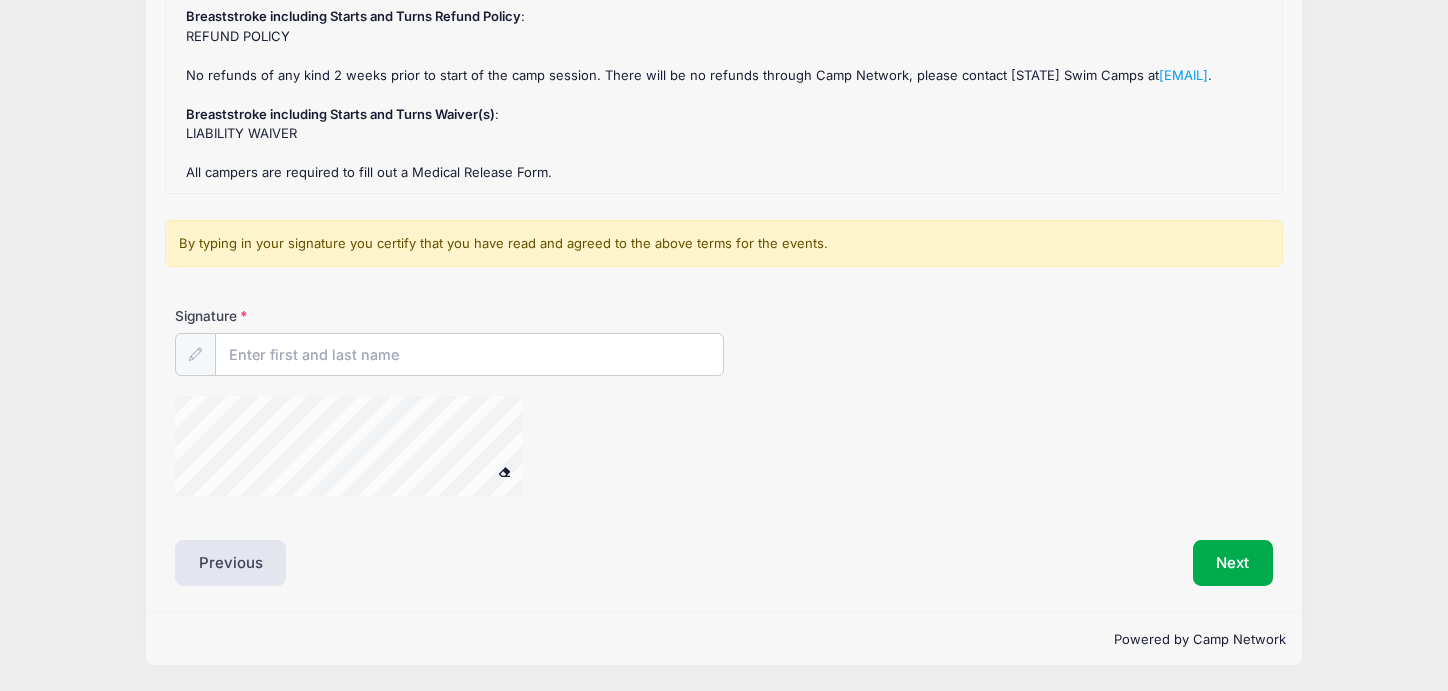 scroll, scrollTop: 281, scrollLeft: 0, axis: vertical 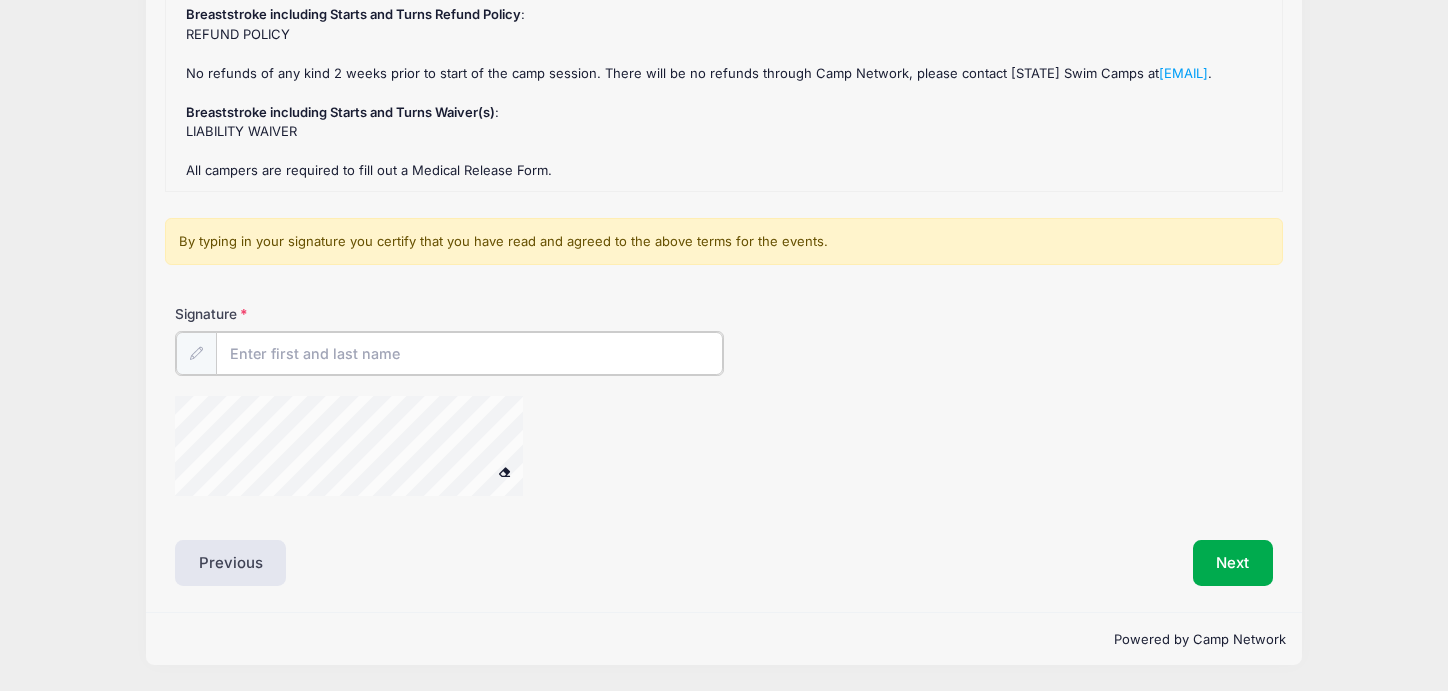 click on "Signature" at bounding box center [469, 353] 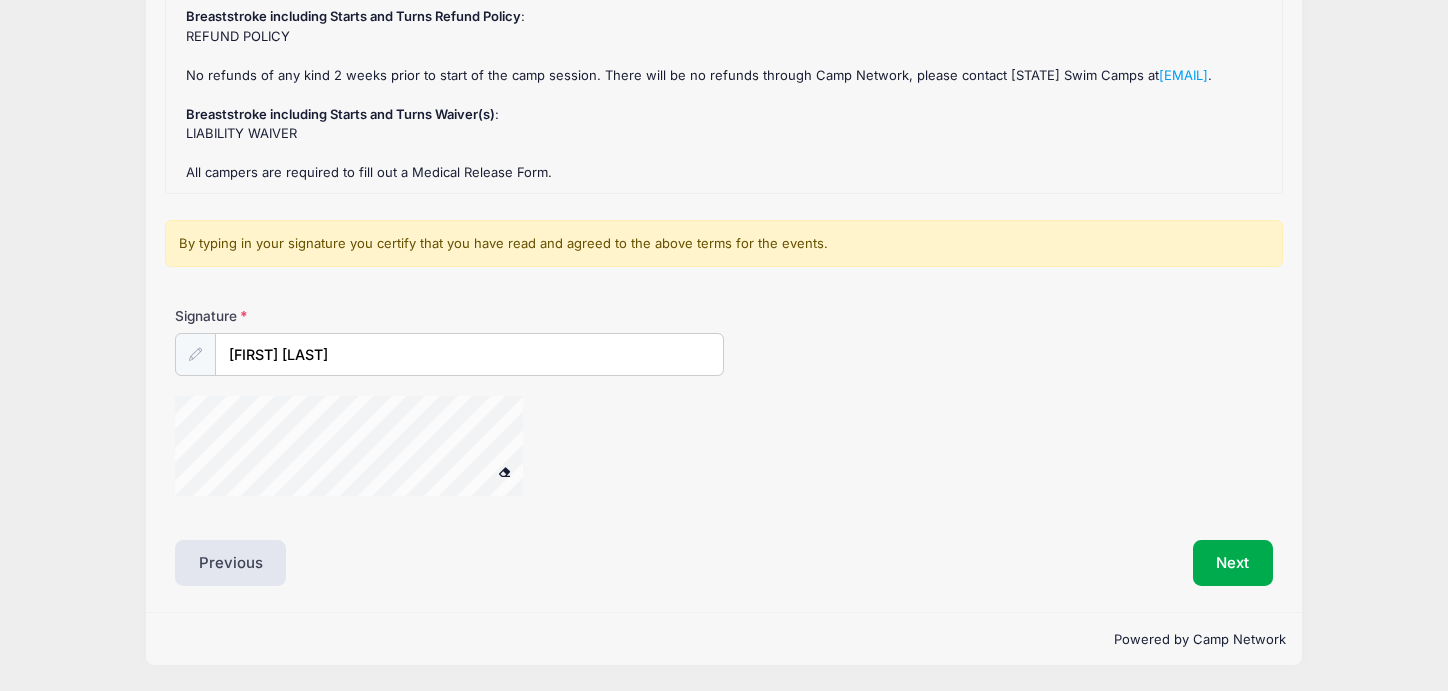 click on "Signature
Michael Gaard" at bounding box center (724, 341) 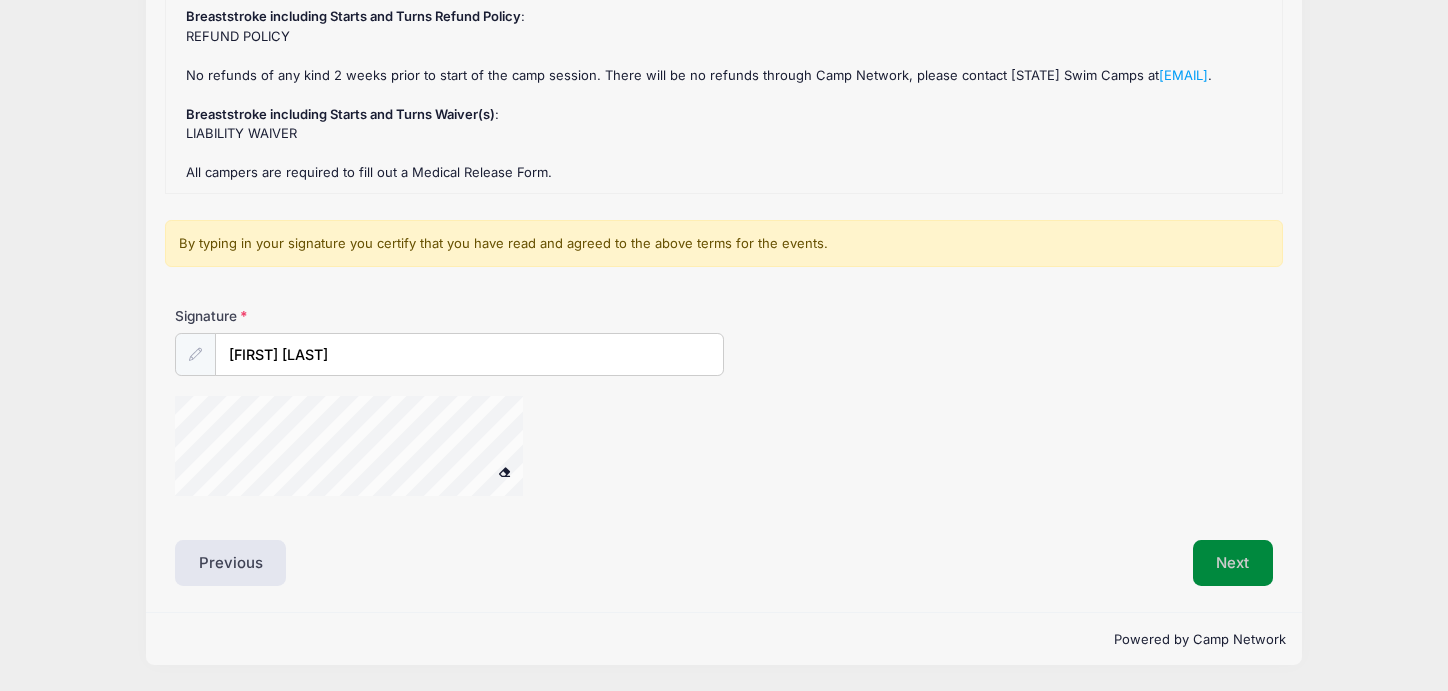 click on "Next" at bounding box center (1233, 563) 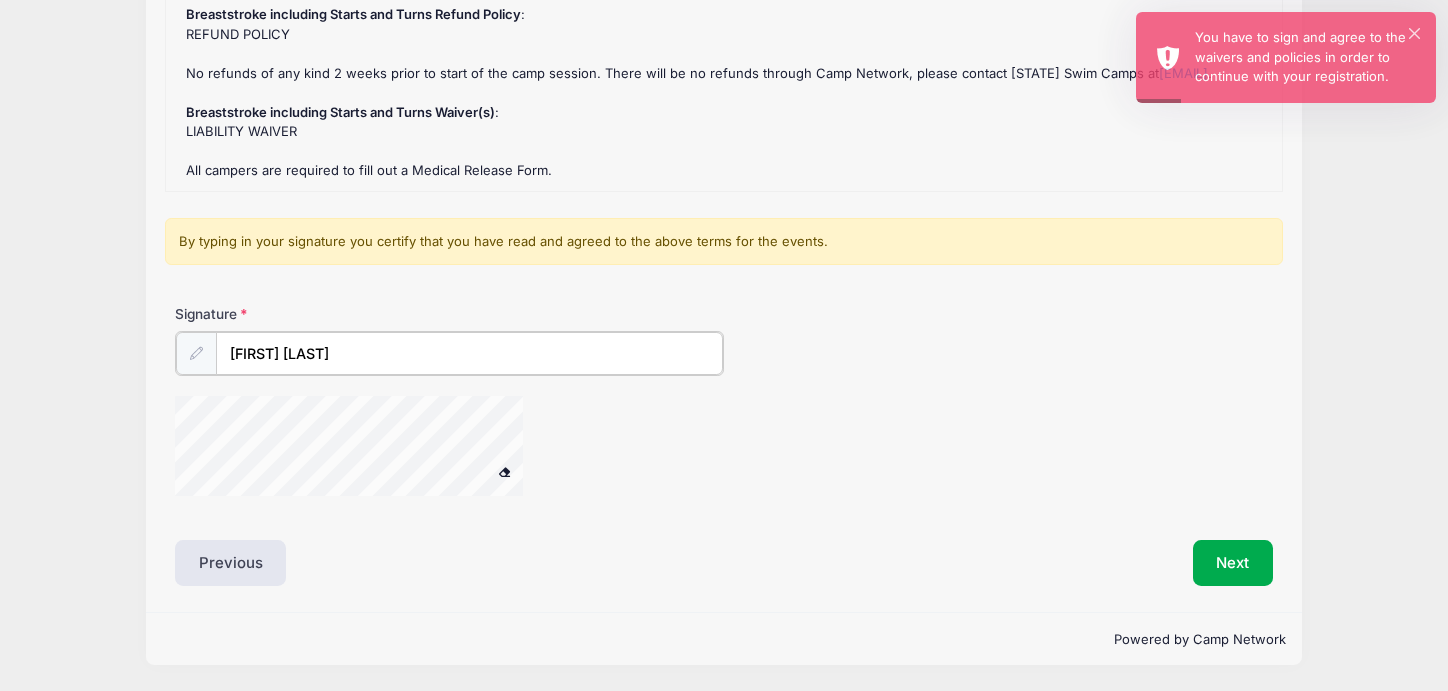 click on "Michael Gaard" at bounding box center [469, 353] 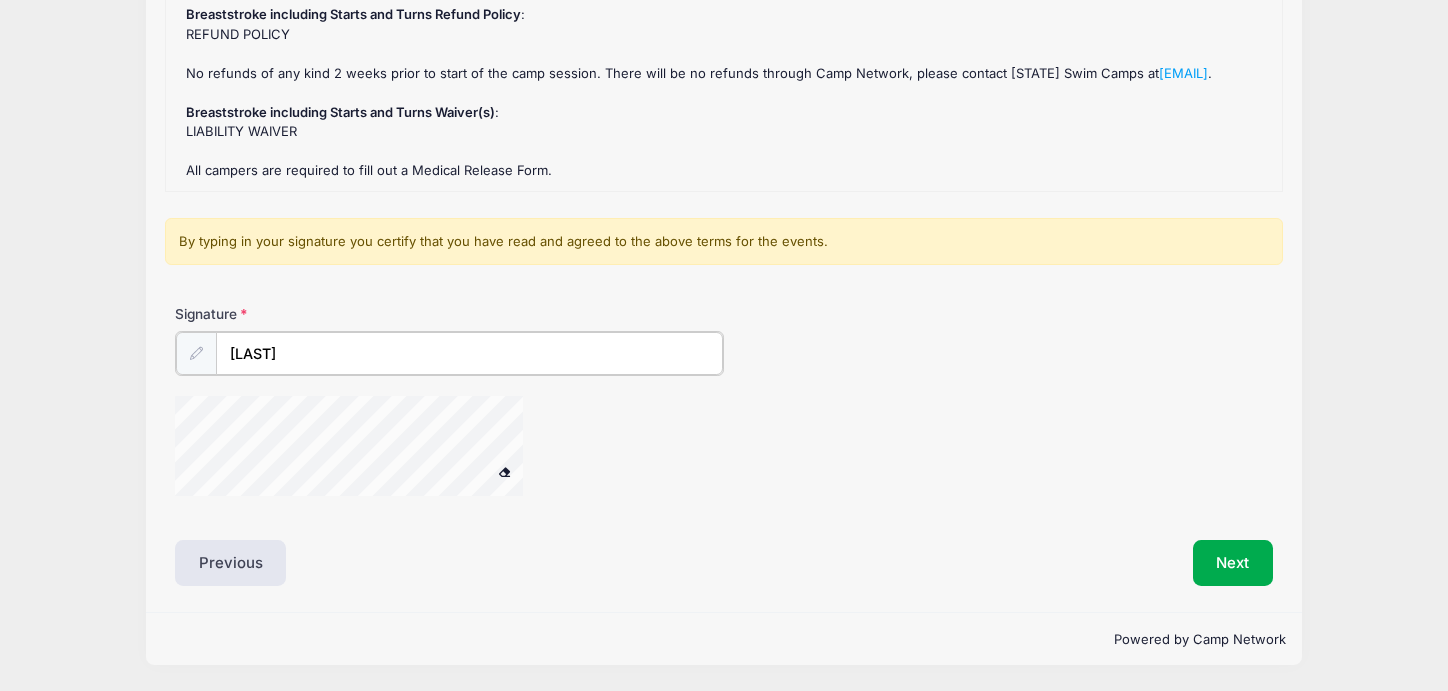 click on "l Gaard" at bounding box center [469, 353] 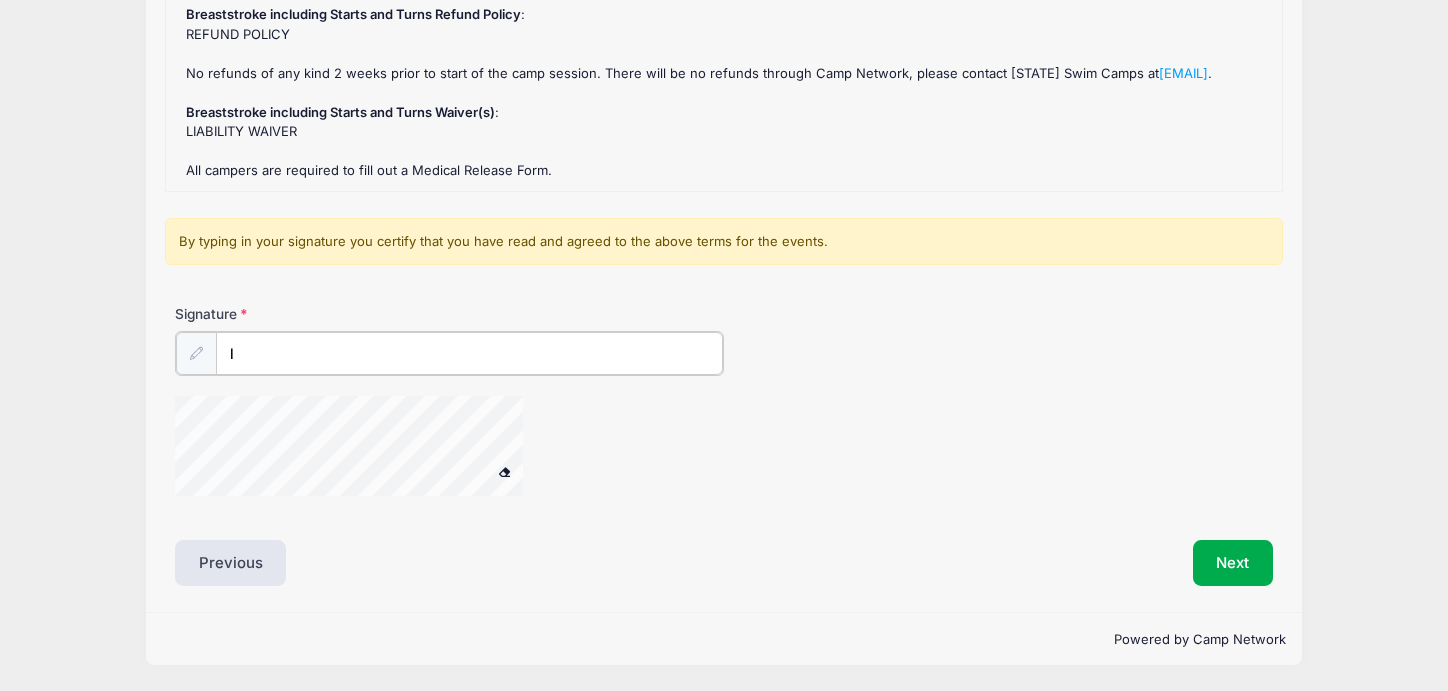 type on "l" 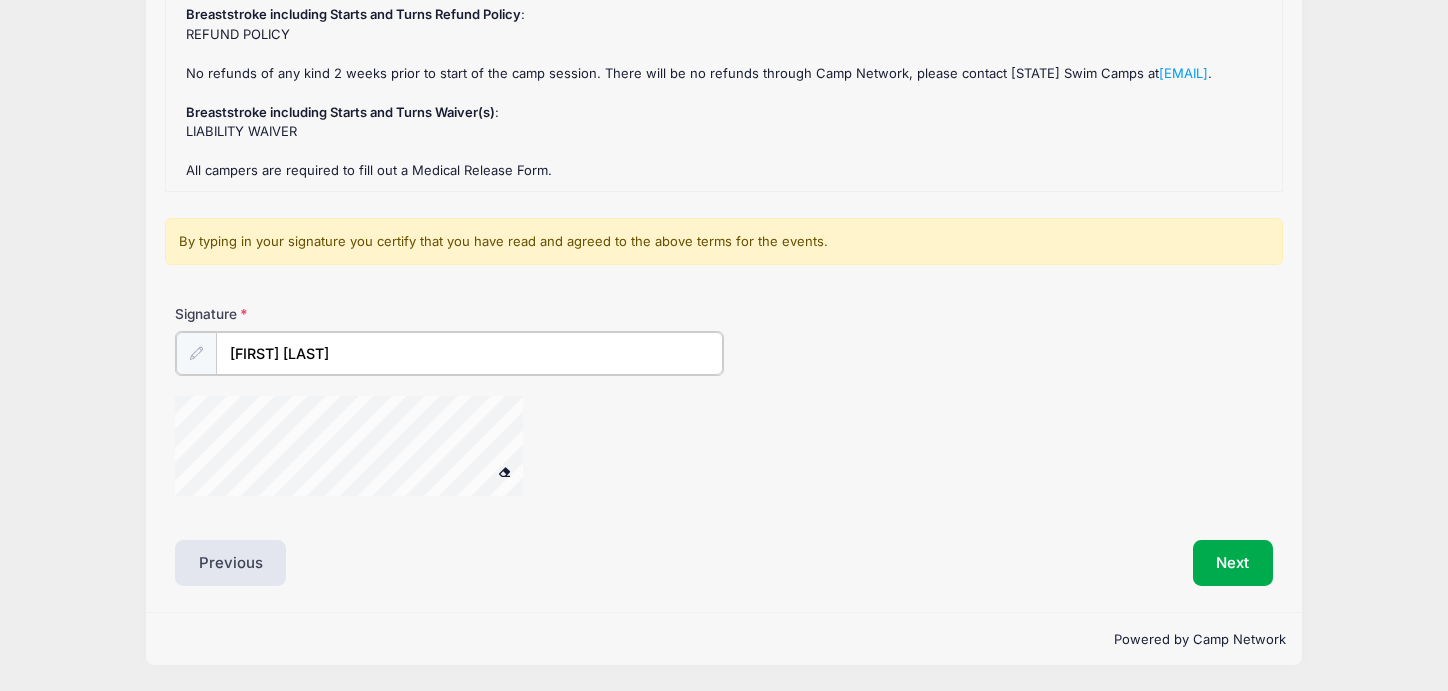 type on "Michael Gaard" 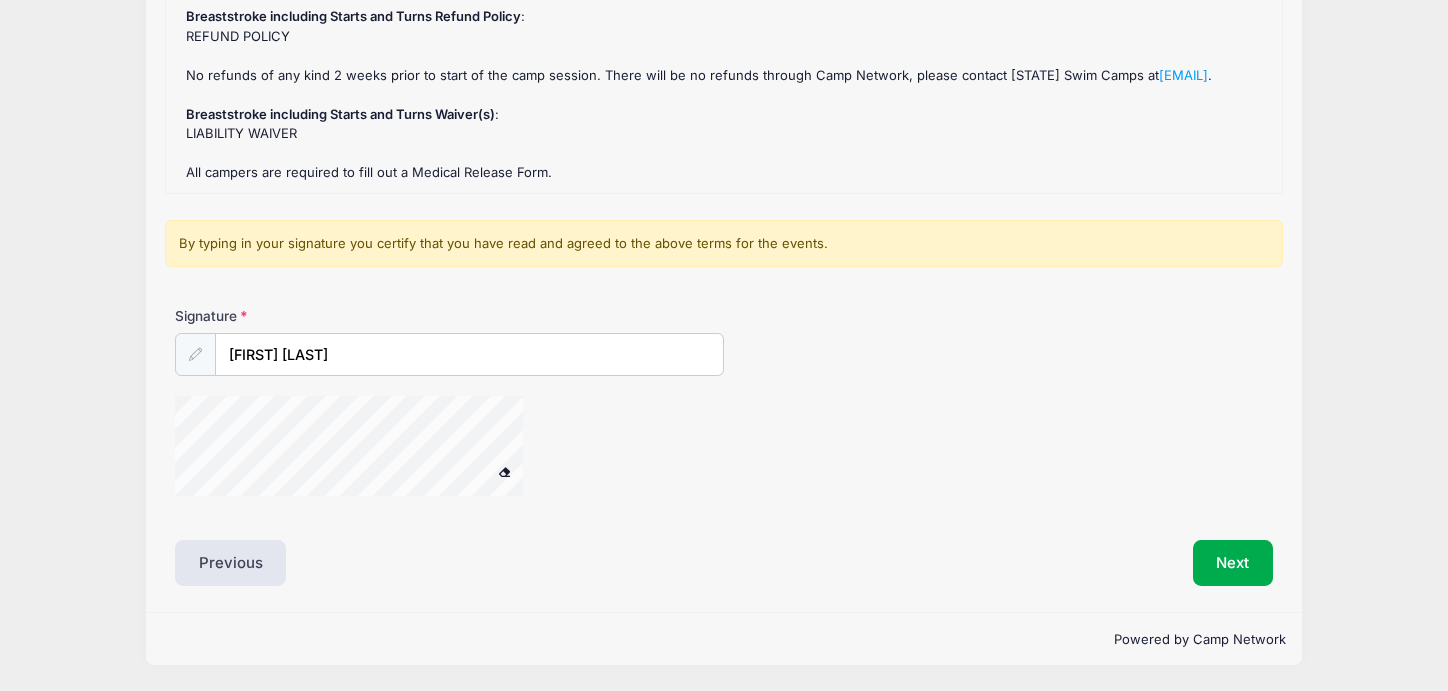 click at bounding box center [504, 471] 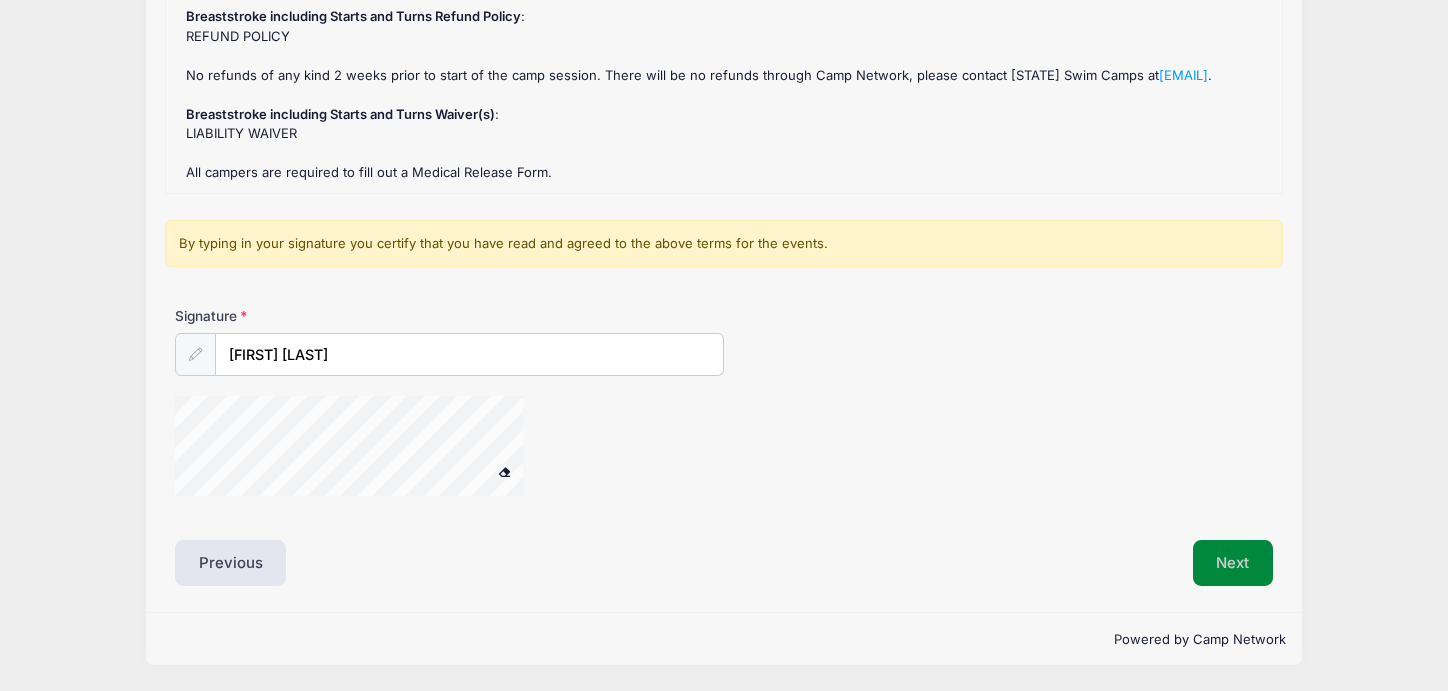 click on "Next" at bounding box center [1233, 563] 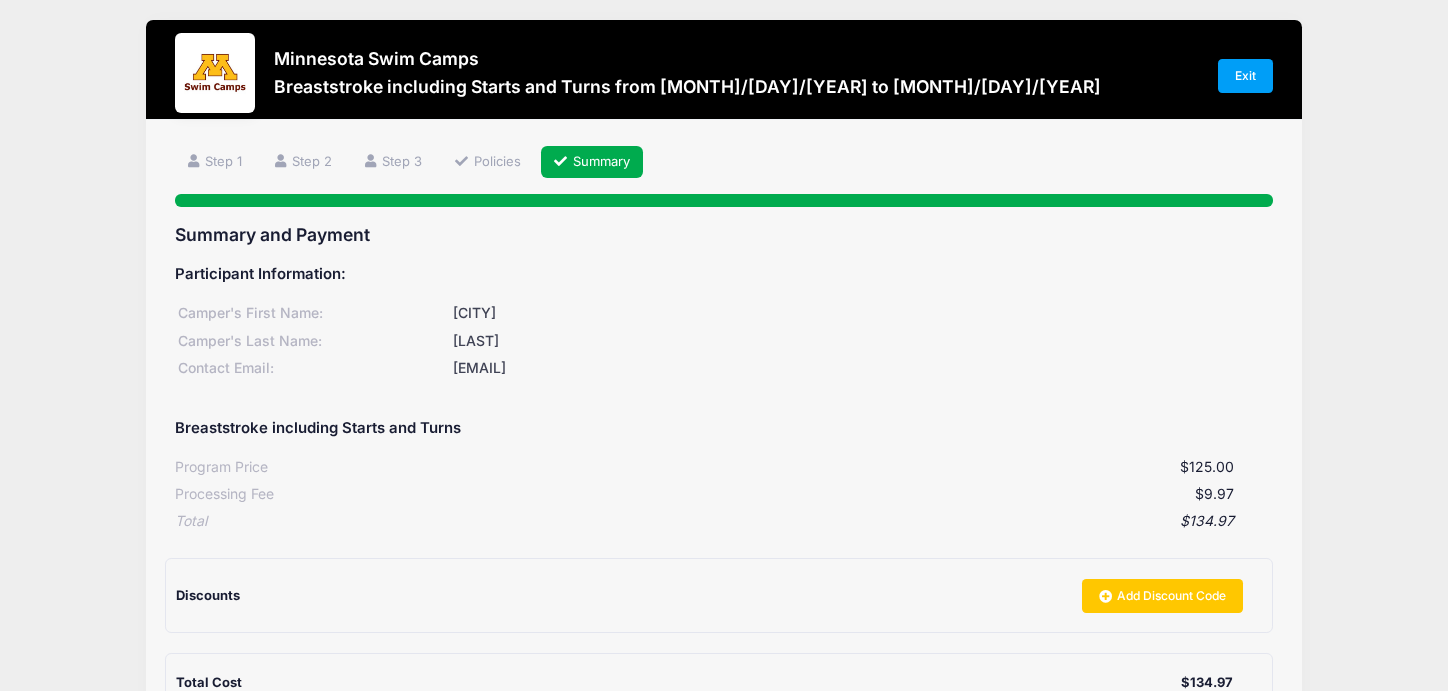 scroll, scrollTop: 0, scrollLeft: 0, axis: both 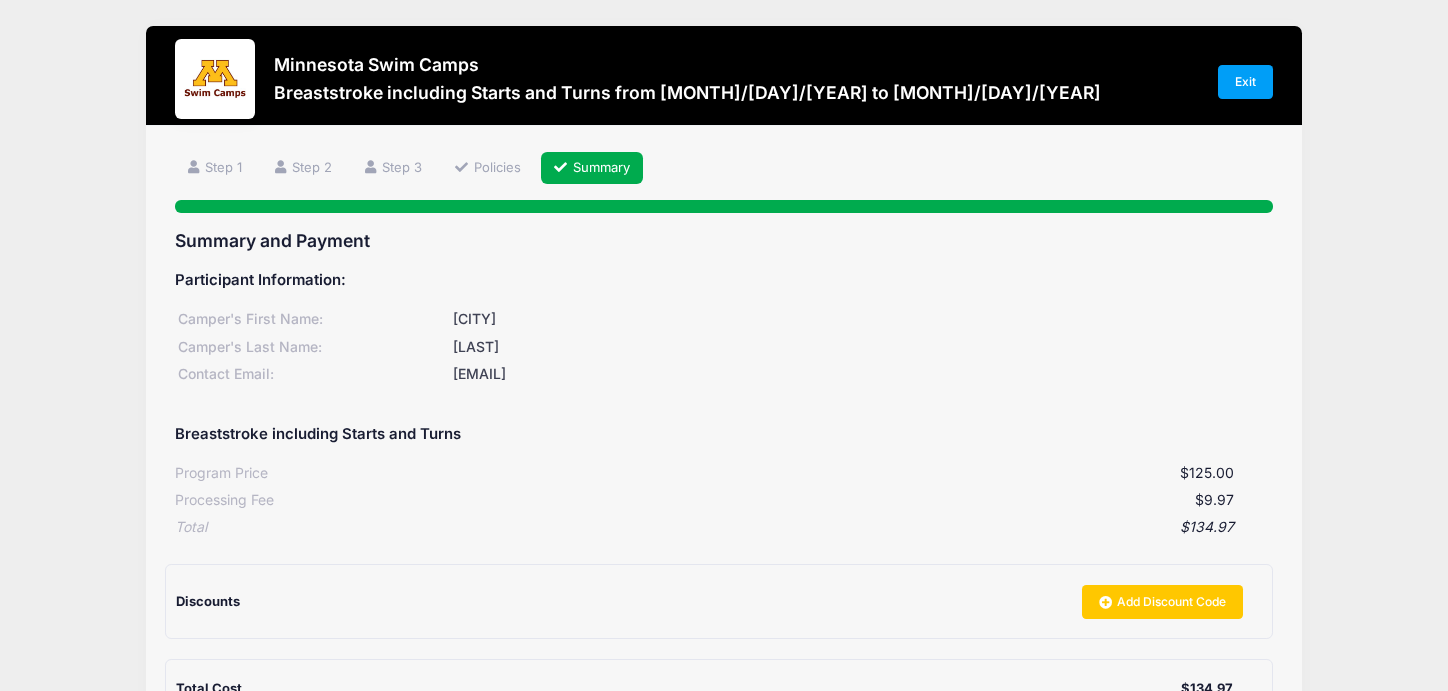 click on "Jackson" at bounding box center [861, 319] 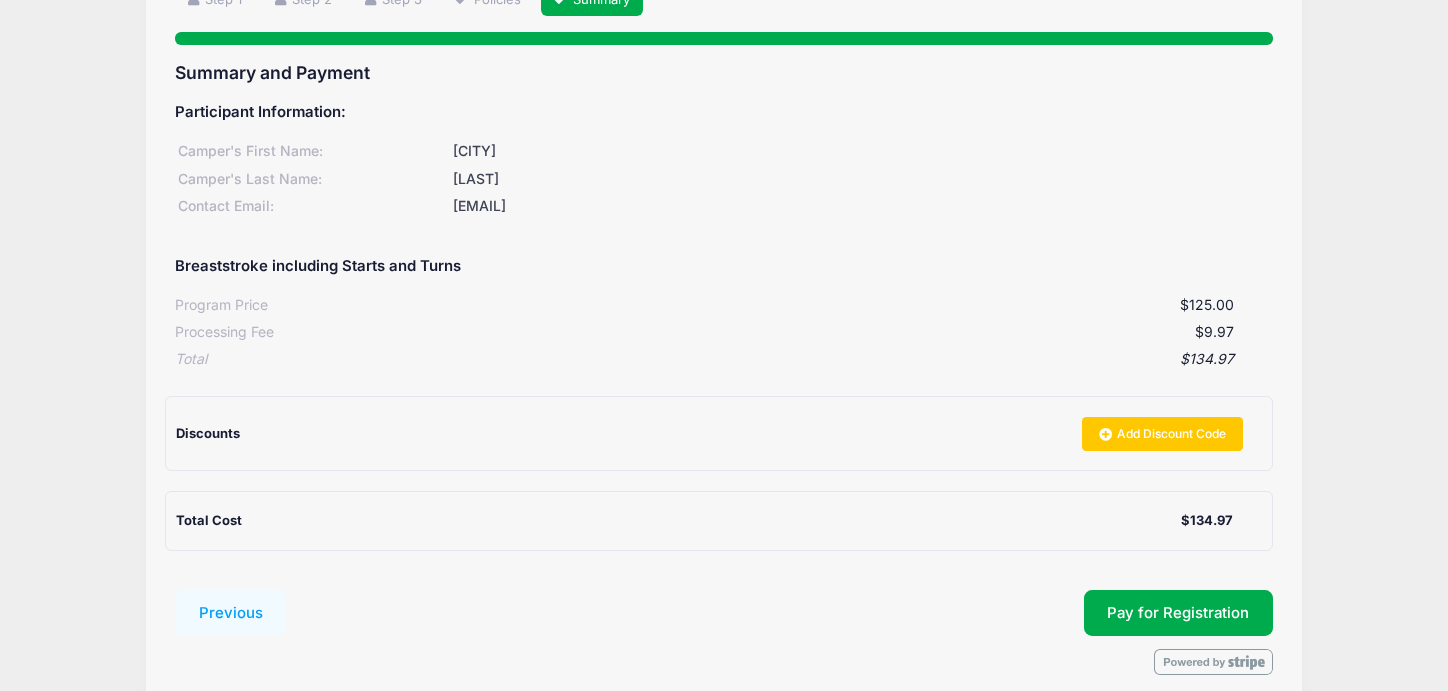 scroll, scrollTop: 137, scrollLeft: 0, axis: vertical 